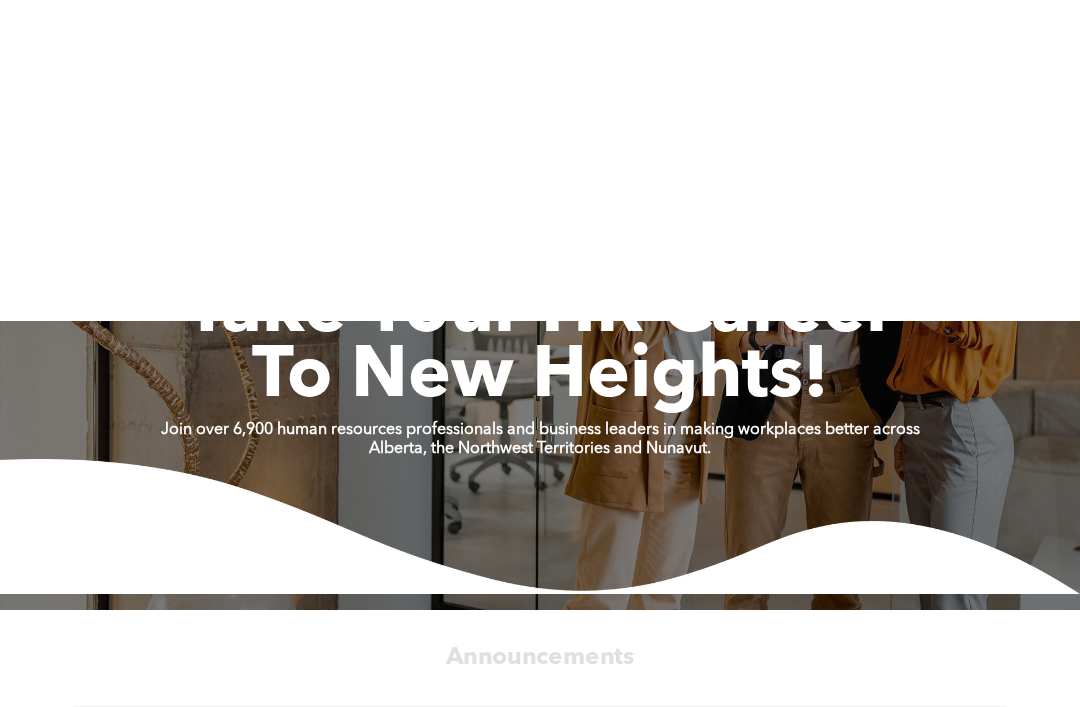 scroll, scrollTop: 0, scrollLeft: 0, axis: both 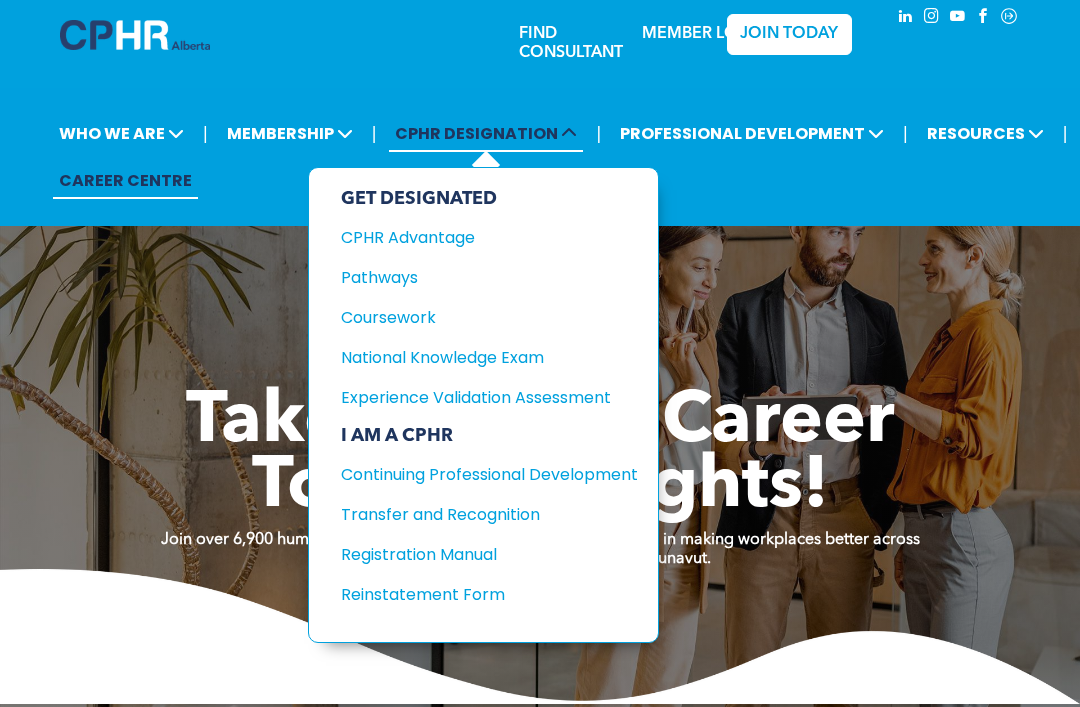 click on "CPHR DESIGNATION" at bounding box center [486, 133] 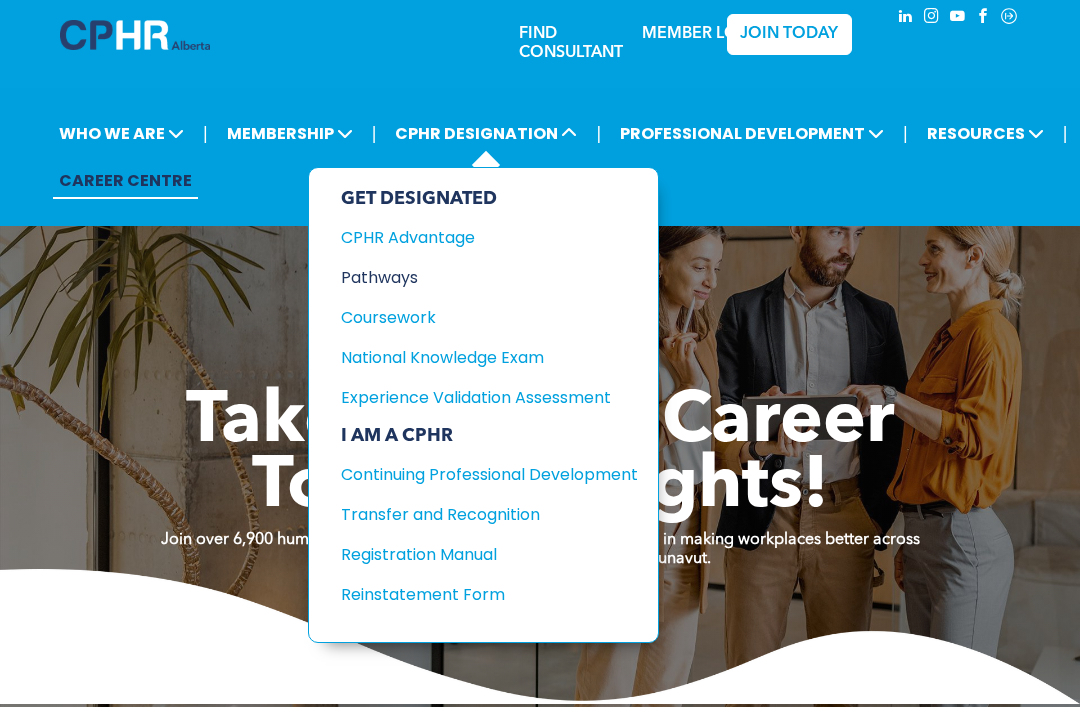 click on "Pathways" at bounding box center (474, 277) 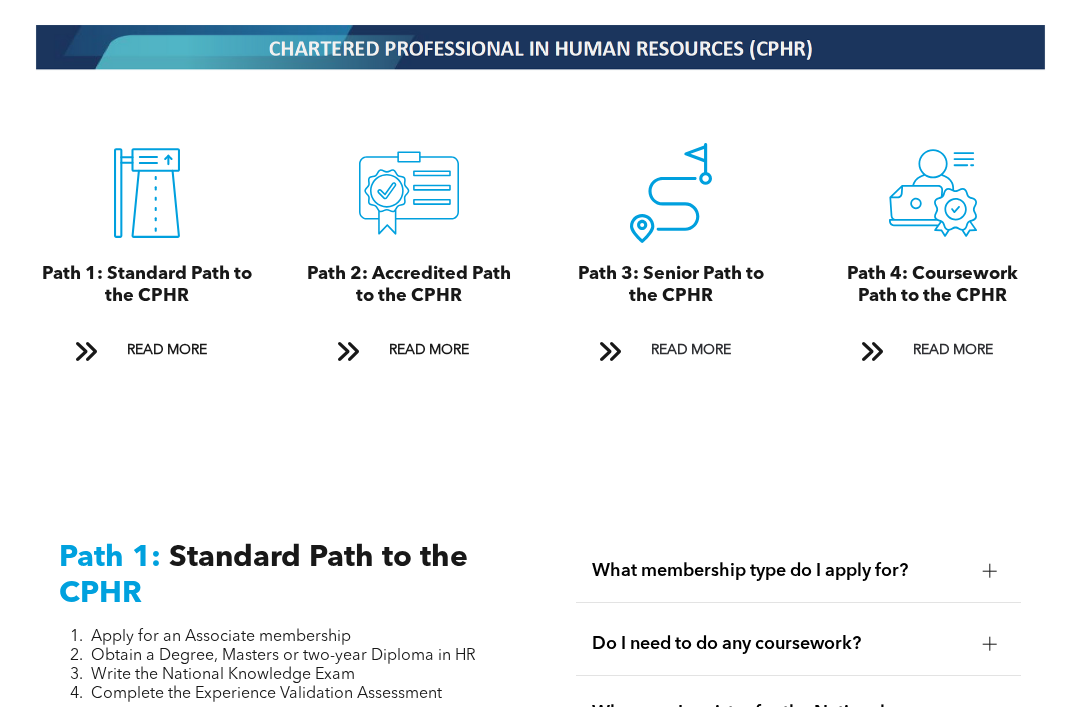 scroll, scrollTop: 2105, scrollLeft: 0, axis: vertical 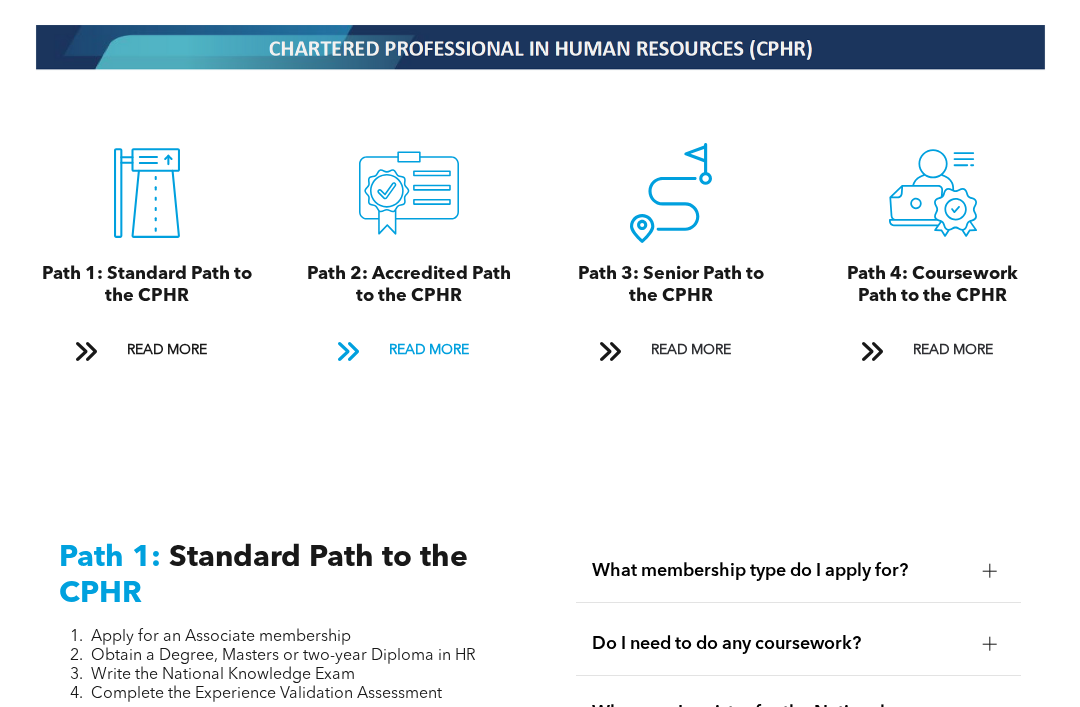 click on "READ MORE" at bounding box center [429, 350] 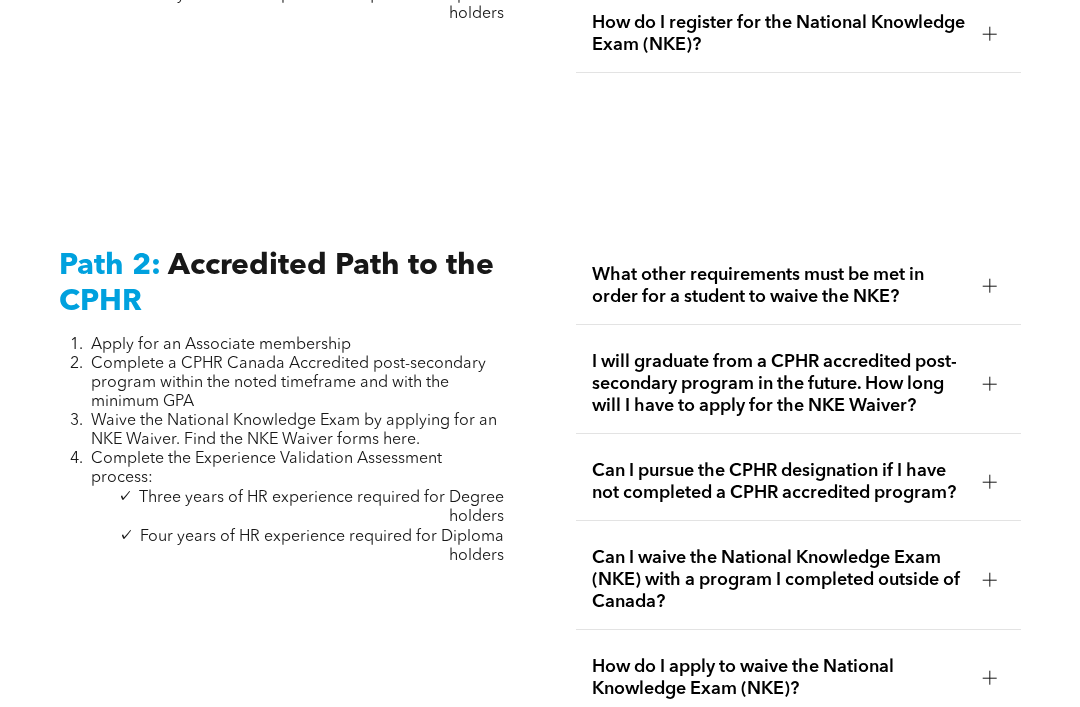 scroll, scrollTop: 3106, scrollLeft: 0, axis: vertical 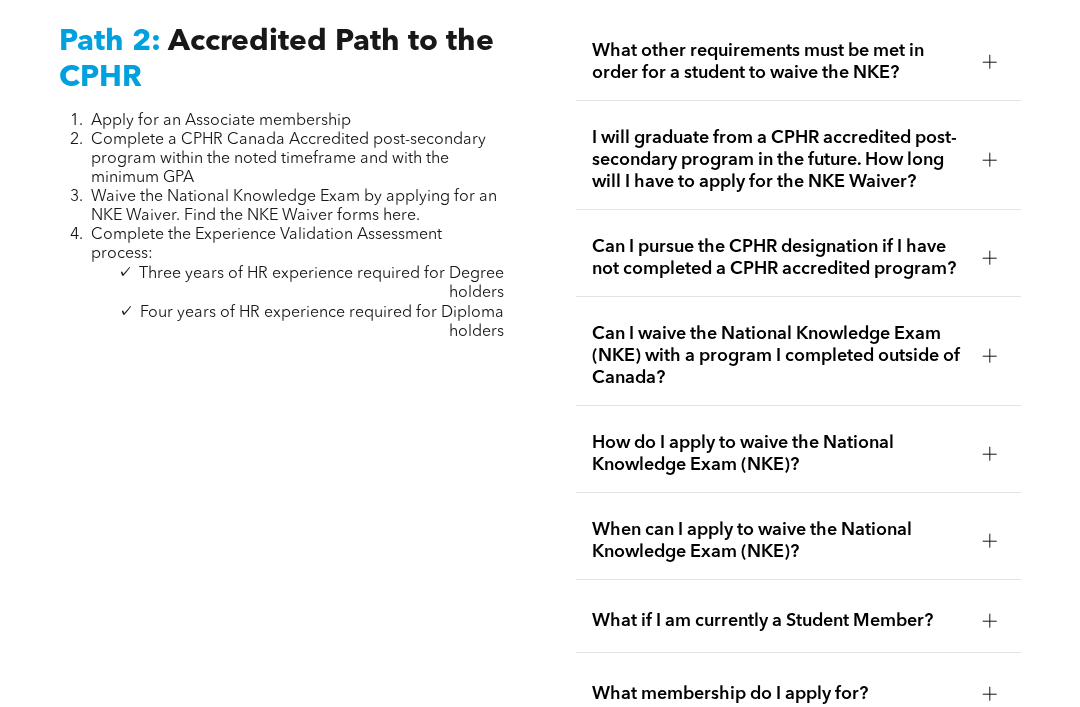 click at bounding box center [990, 62] 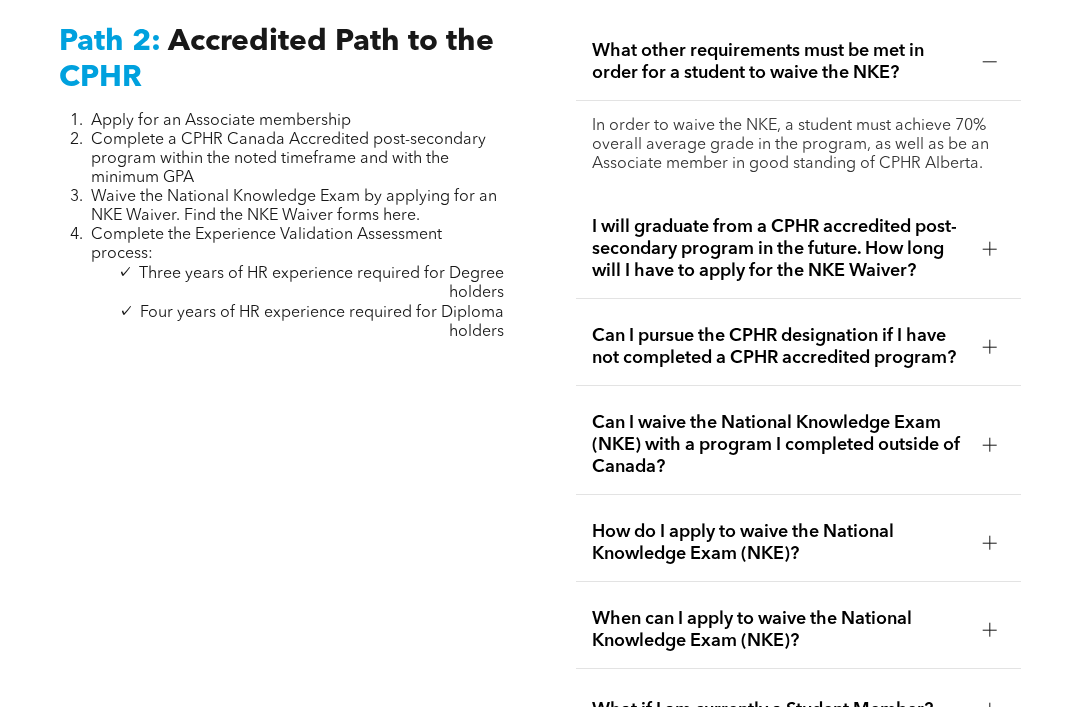 click at bounding box center [990, 249] 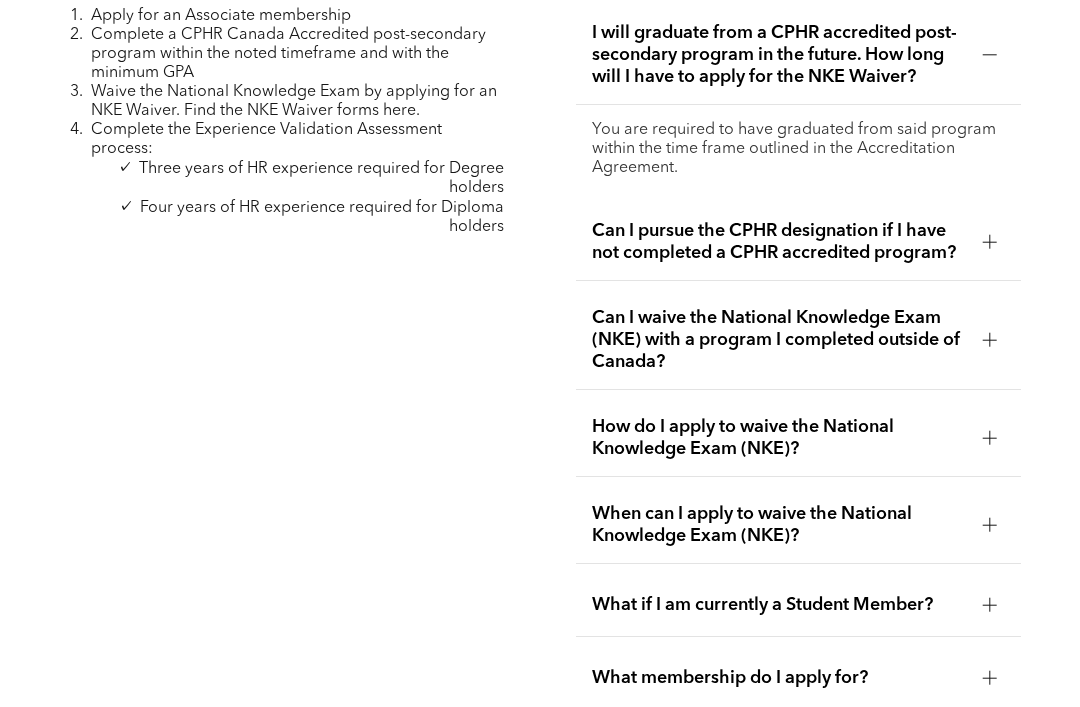scroll, scrollTop: 3216, scrollLeft: 0, axis: vertical 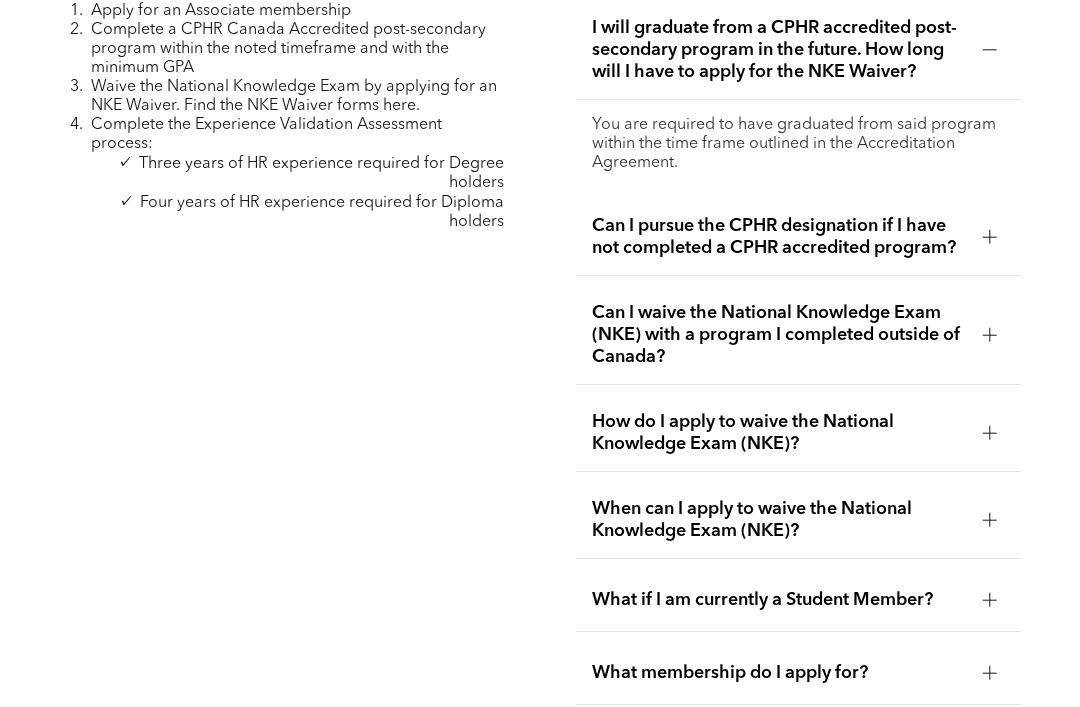 click on "Can I pursue the CPHR designation if I have not completed a CPHR accredited program?" at bounding box center [798, 237] 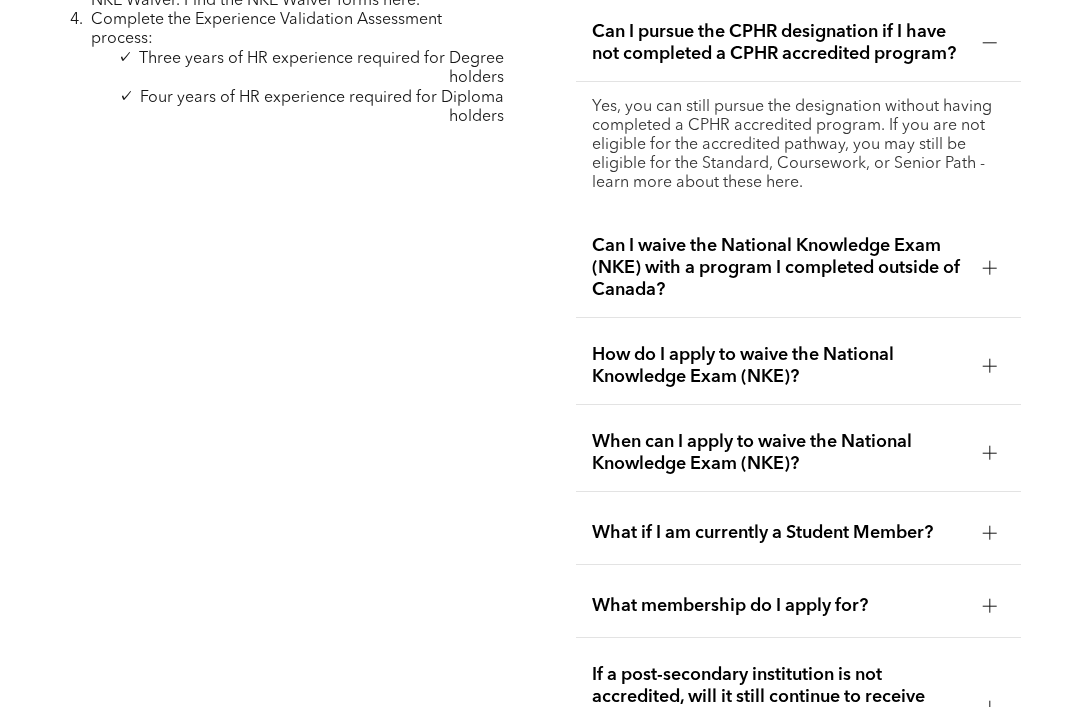 scroll, scrollTop: 3322, scrollLeft: 0, axis: vertical 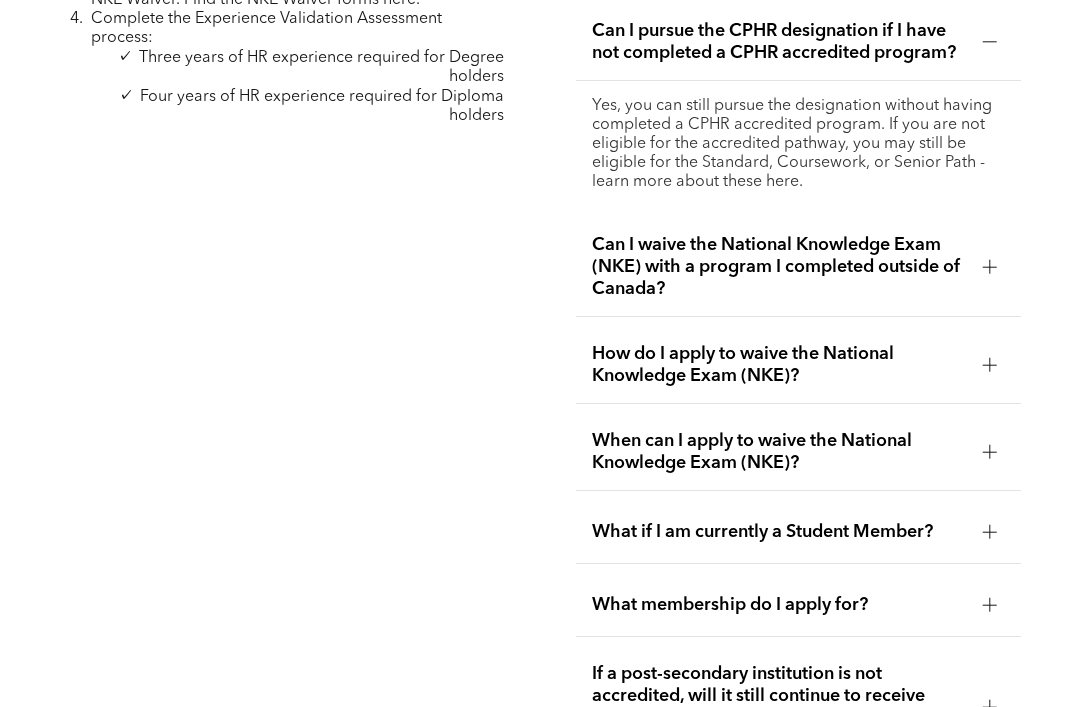 click on "Can I waive the National Knowledge Exam (NKE) with a program I completed outside of Canada?" at bounding box center [798, 267] 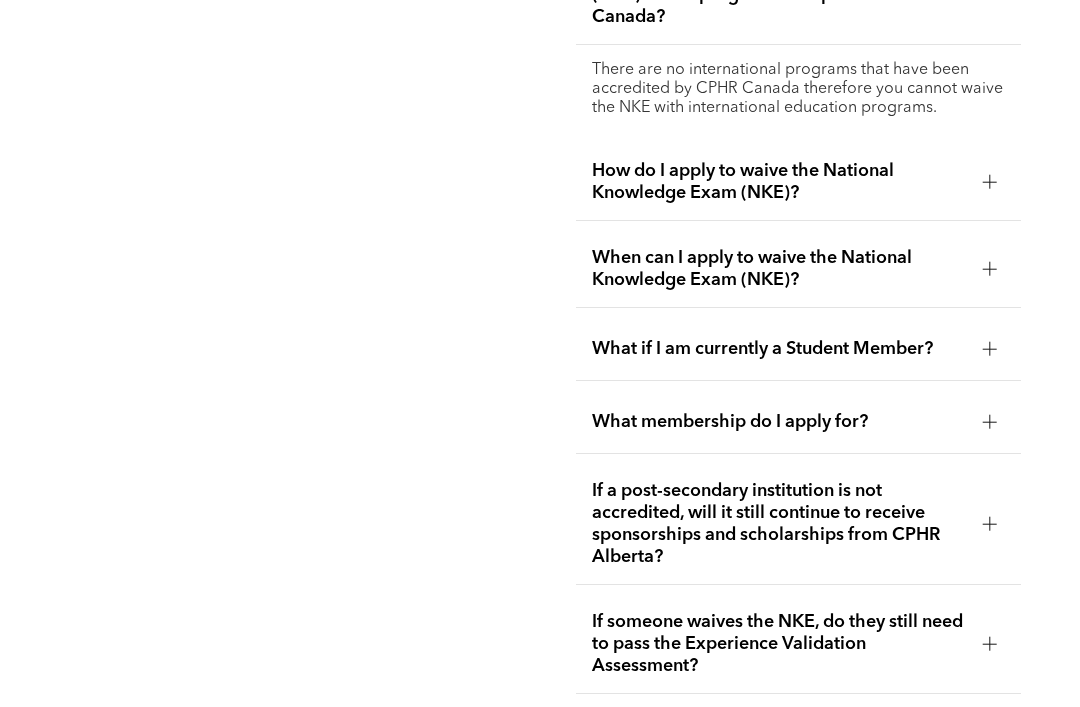 click on "How do I apply to waive the National Knowledge Exam (NKE)?" at bounding box center (779, 183) 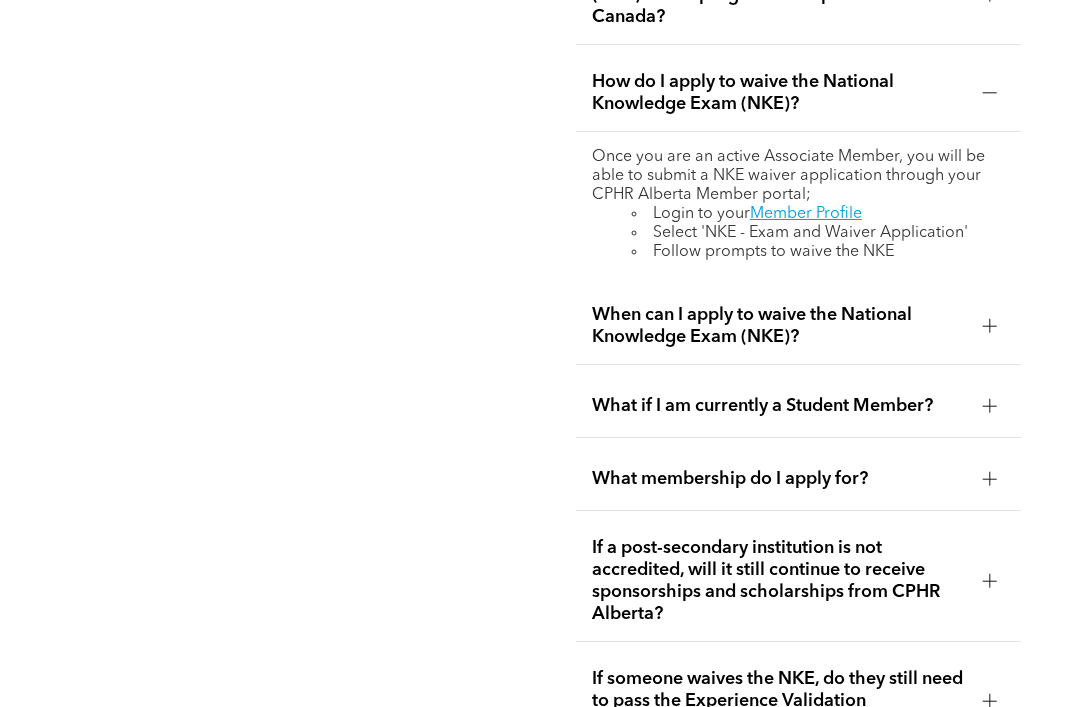 scroll, scrollTop: 3467, scrollLeft: 0, axis: vertical 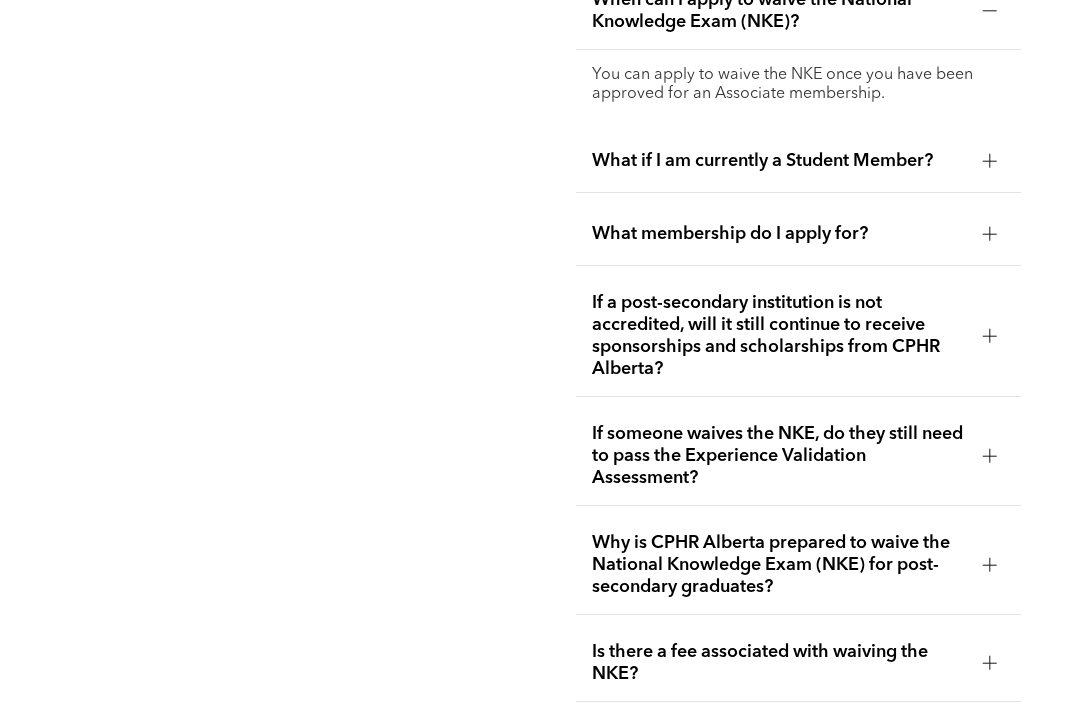 click at bounding box center [990, 235] 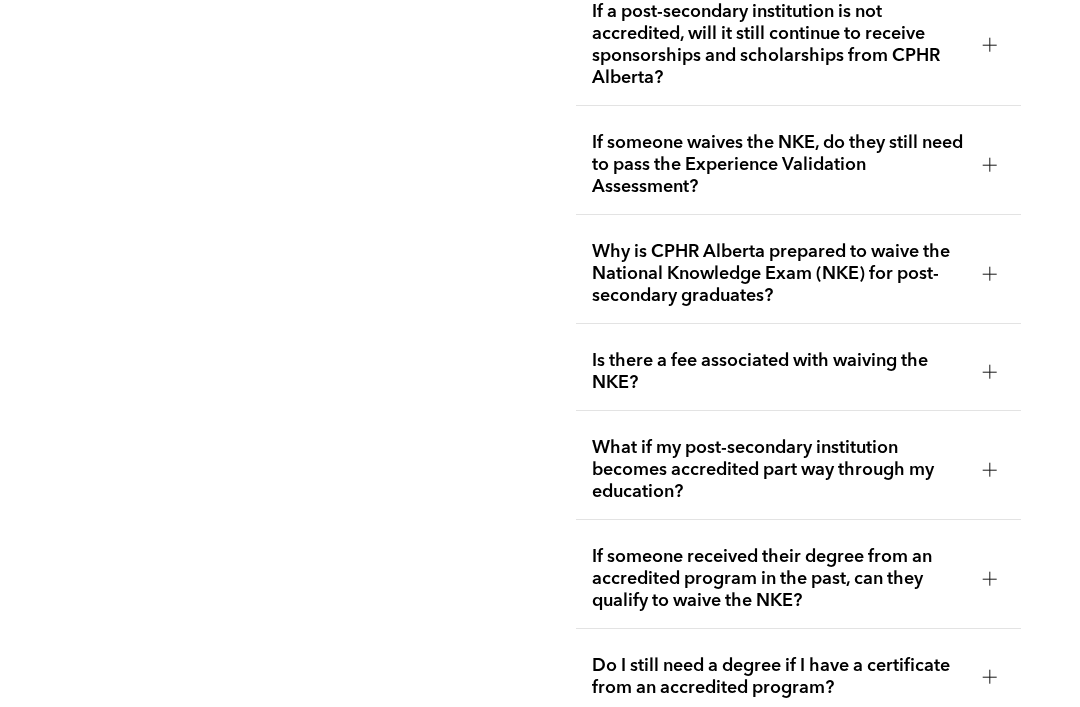 scroll, scrollTop: 3909, scrollLeft: 0, axis: vertical 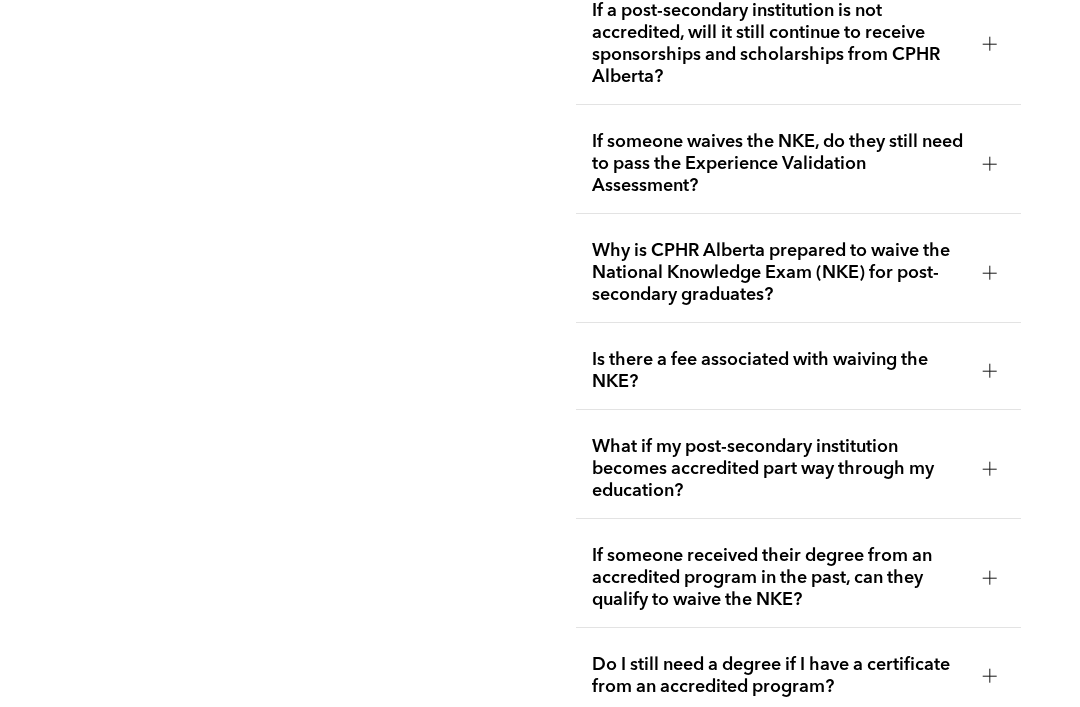 click on "If someone waives the NKE, do they still need to pass the Experience Validation Assessment?" at bounding box center [798, 164] 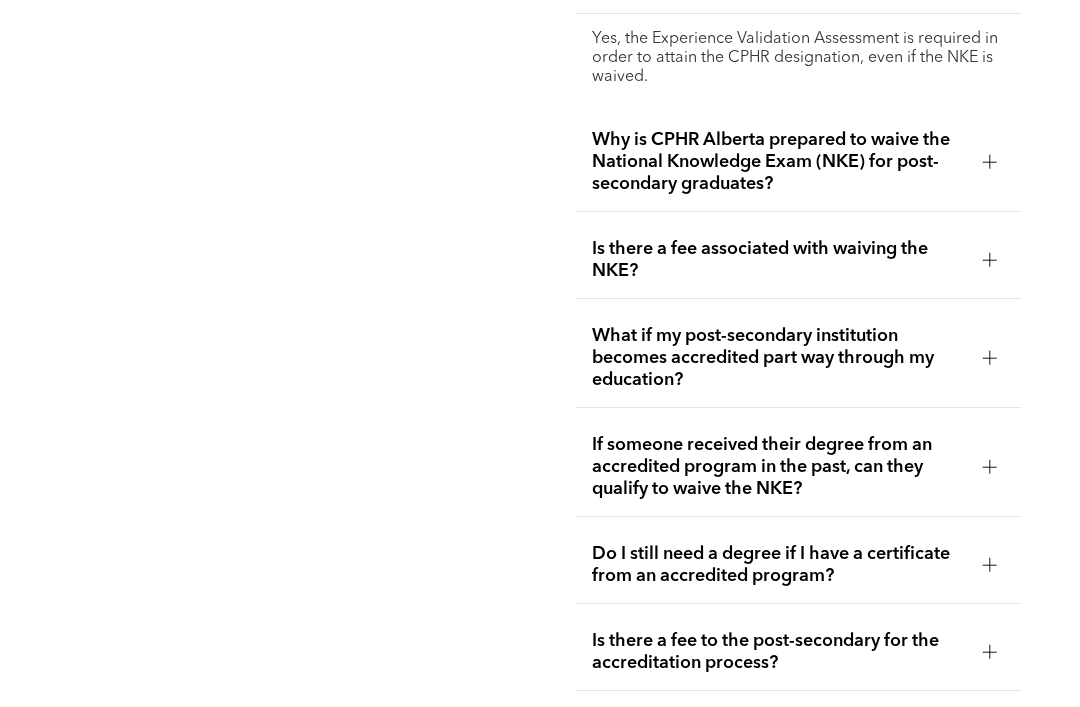 scroll, scrollTop: 4077, scrollLeft: 0, axis: vertical 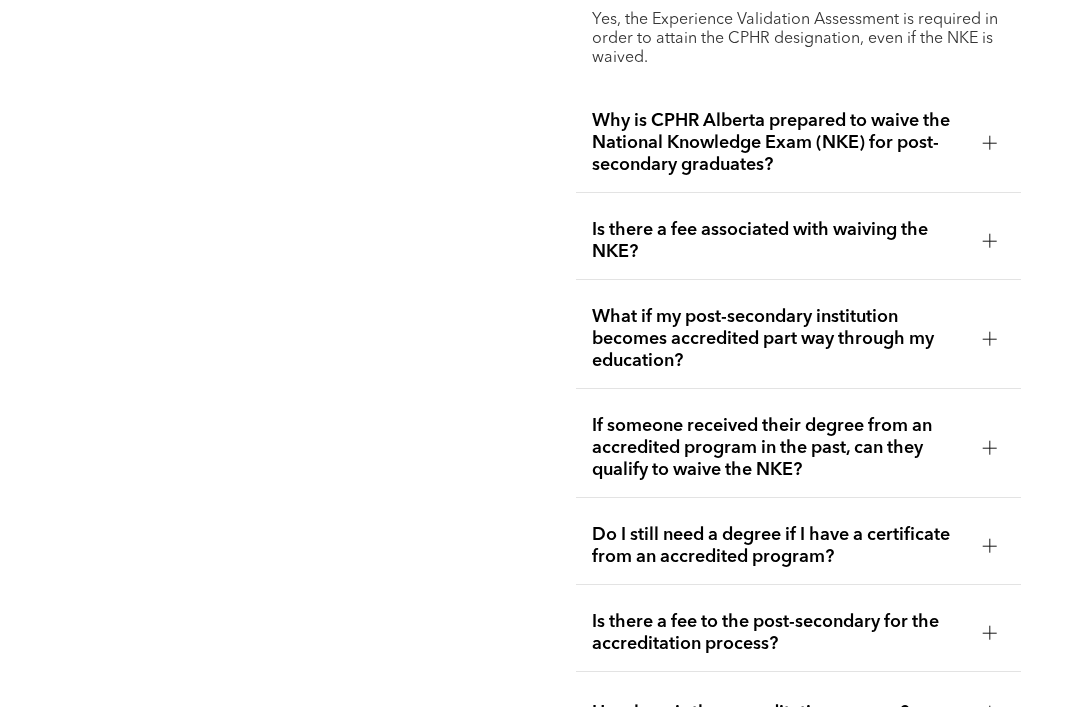 click at bounding box center [990, 143] 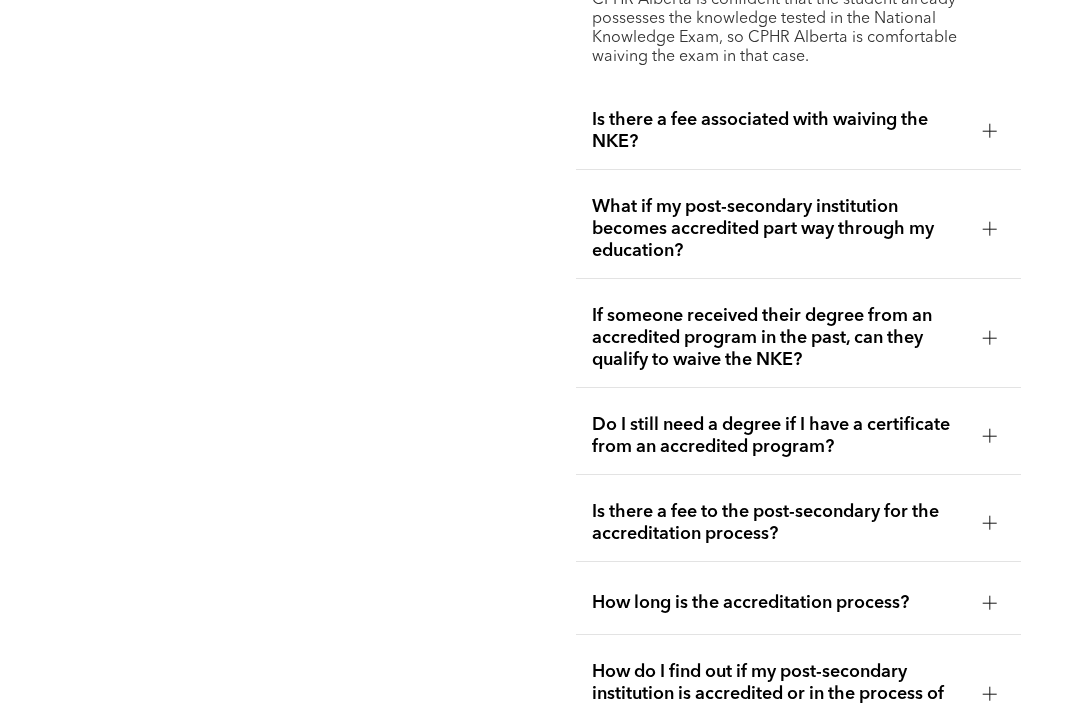 scroll, scrollTop: 4434, scrollLeft: 0, axis: vertical 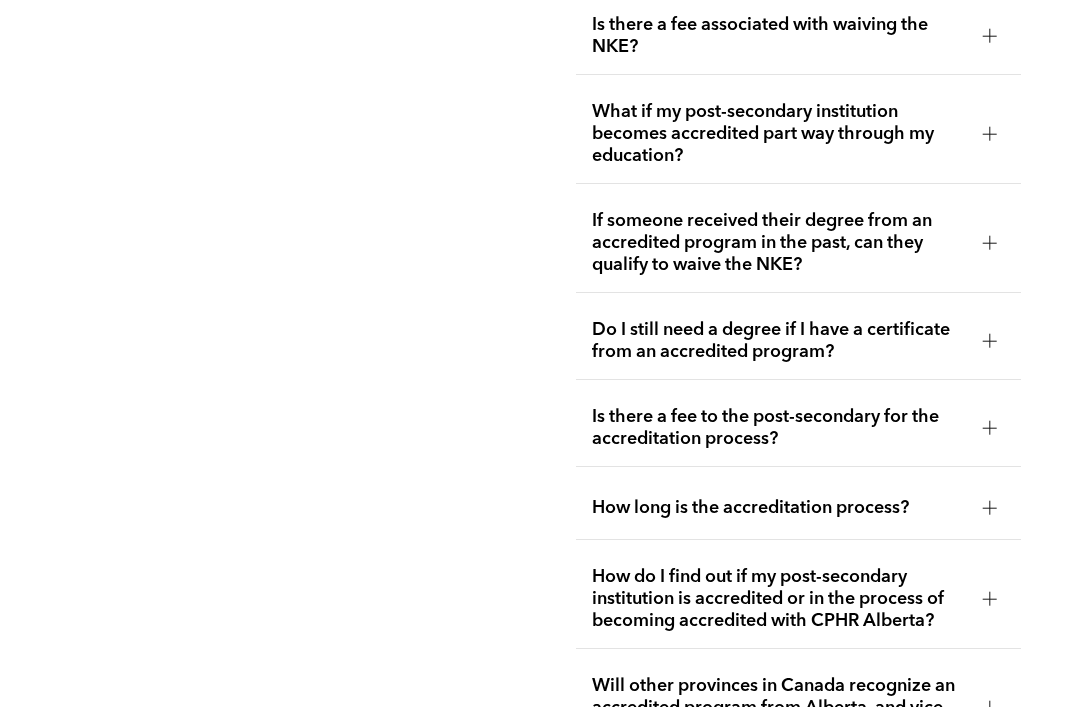 click at bounding box center [990, 134] 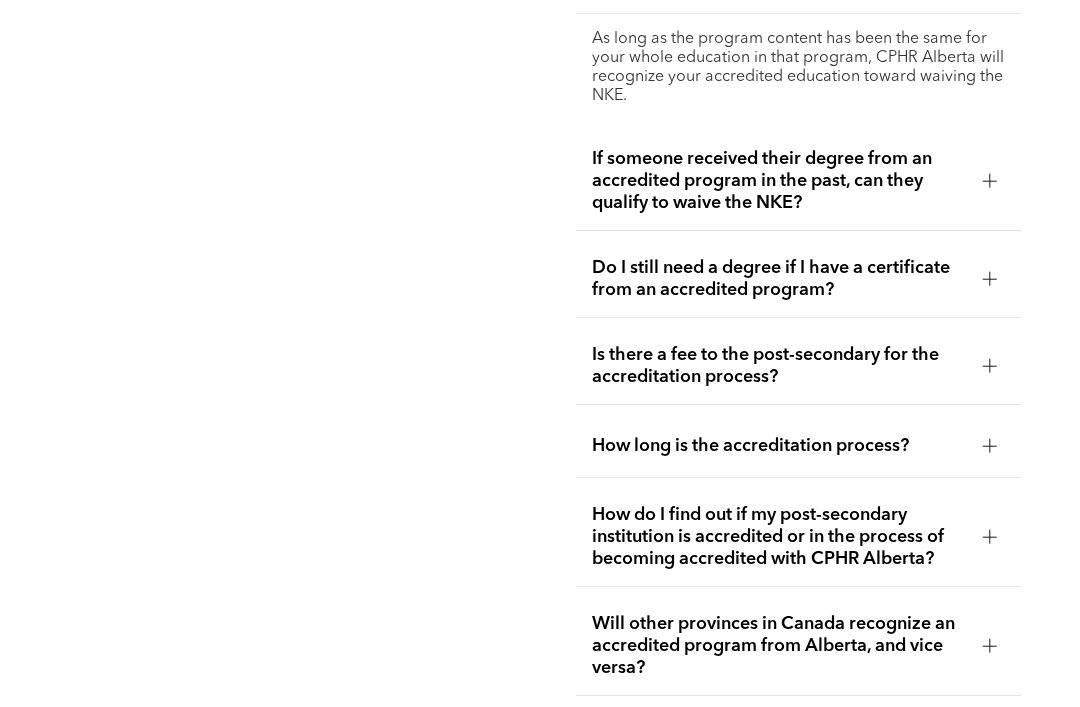scroll, scrollTop: 4327, scrollLeft: 0, axis: vertical 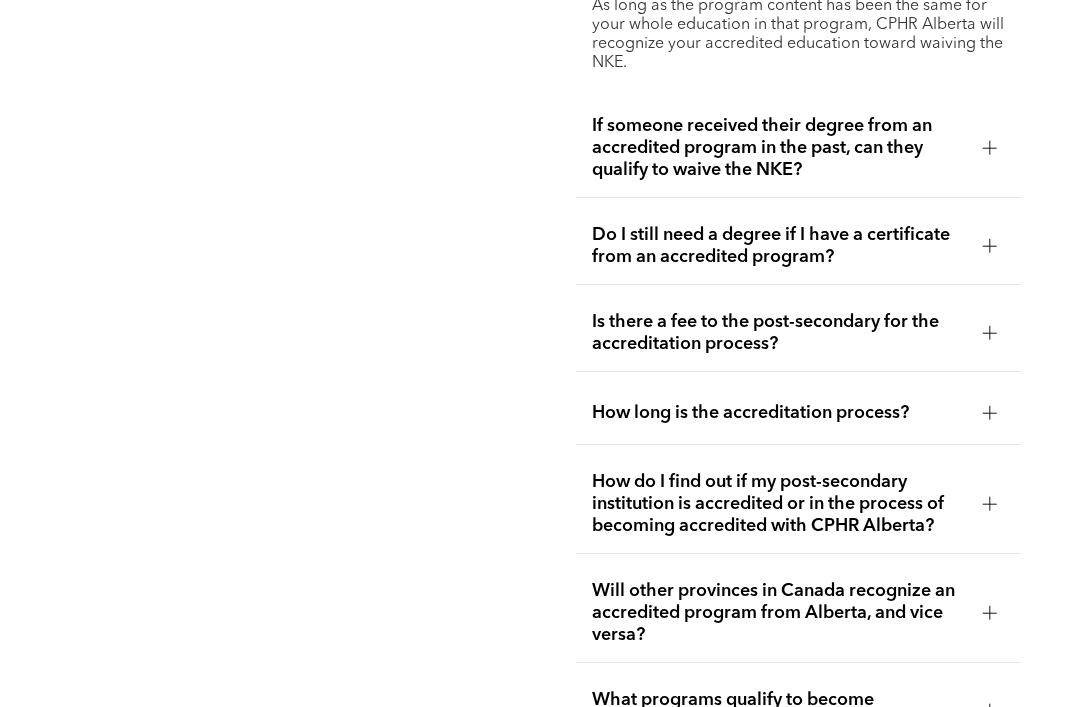 click on "If someone received their degree from an accredited program in the past, can they qualify to waive the NKE?" at bounding box center (798, 149) 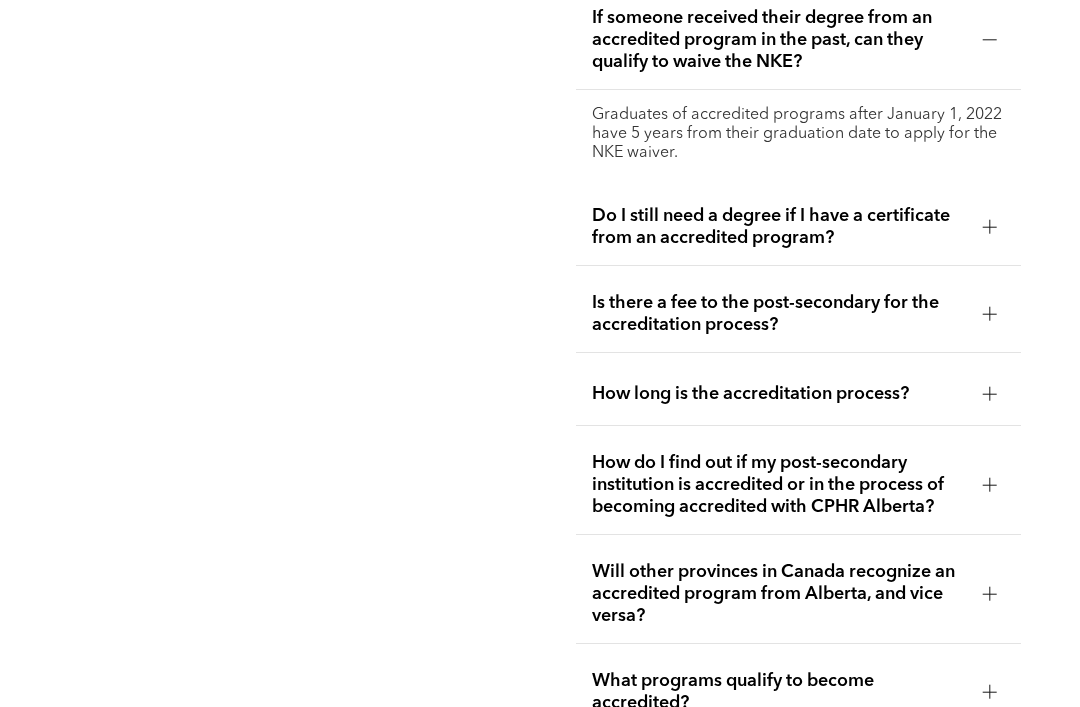 scroll, scrollTop: 4396, scrollLeft: 0, axis: vertical 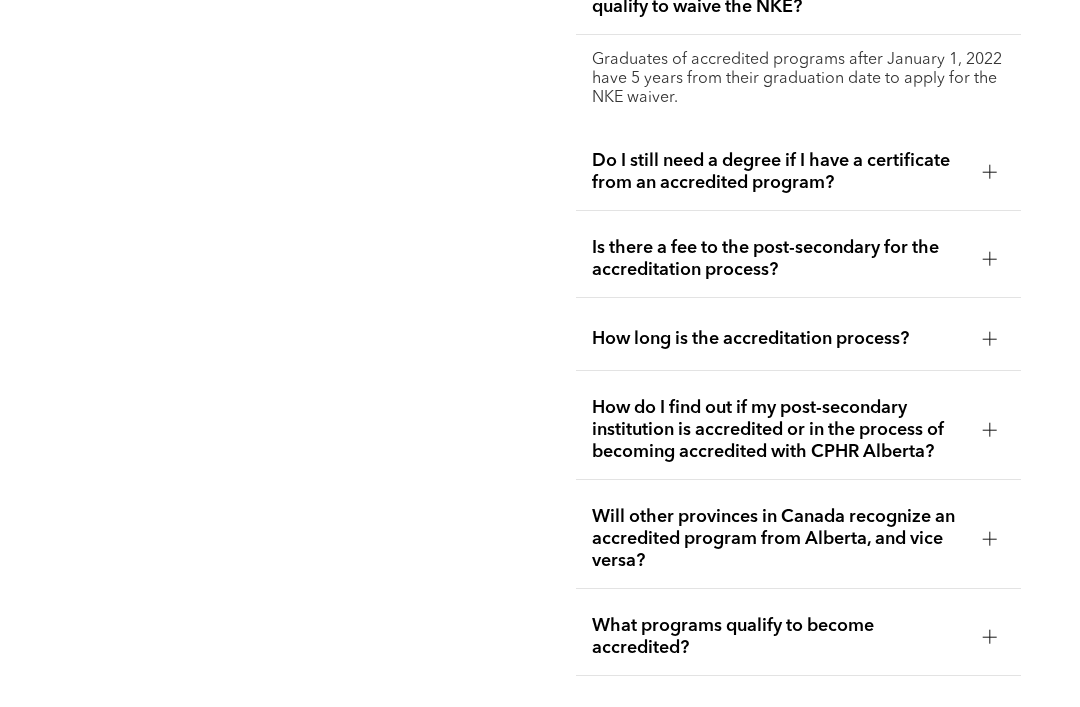 click at bounding box center [990, 260] 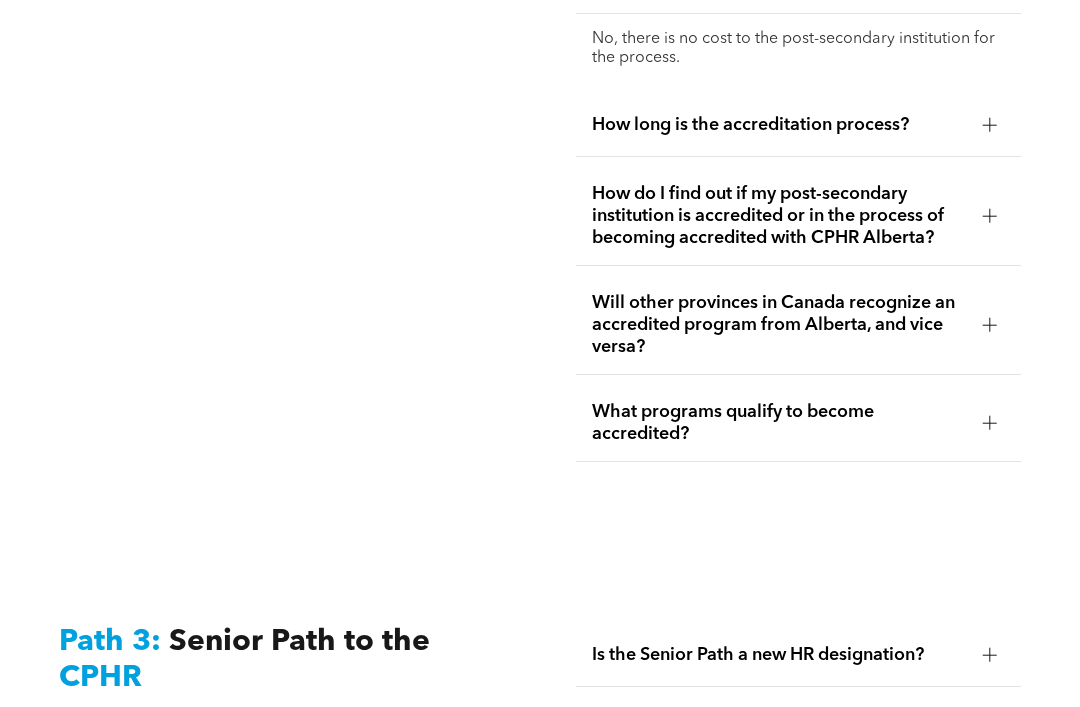 scroll, scrollTop: 4654, scrollLeft: 0, axis: vertical 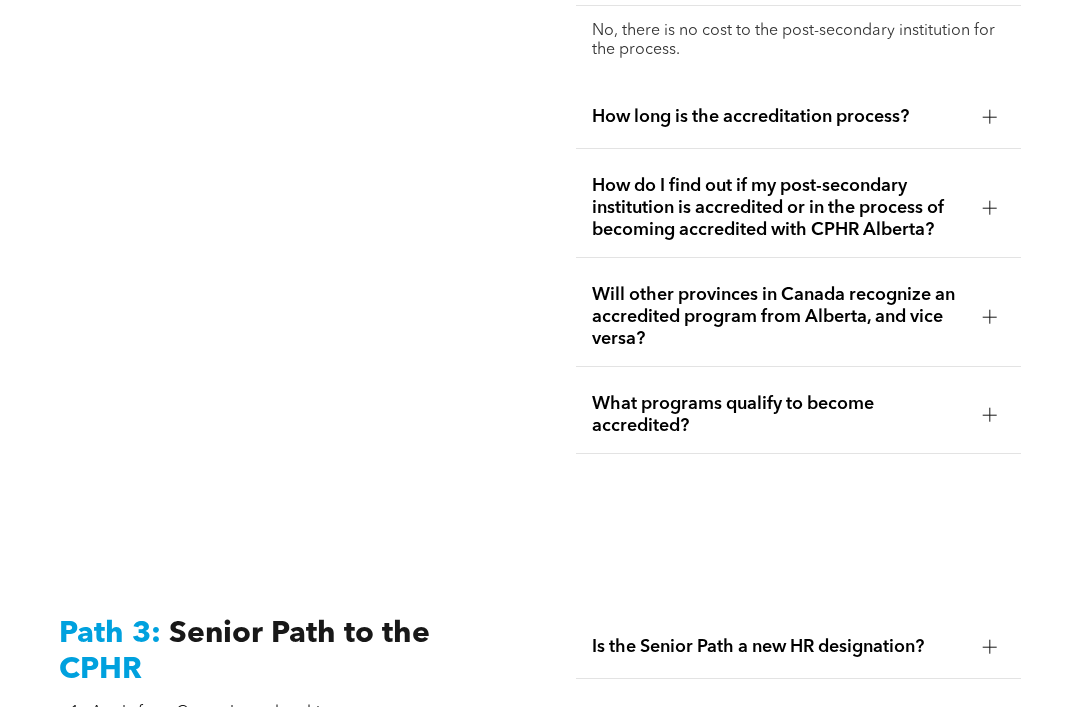 click on "How long is the accreditation process?" at bounding box center (798, 117) 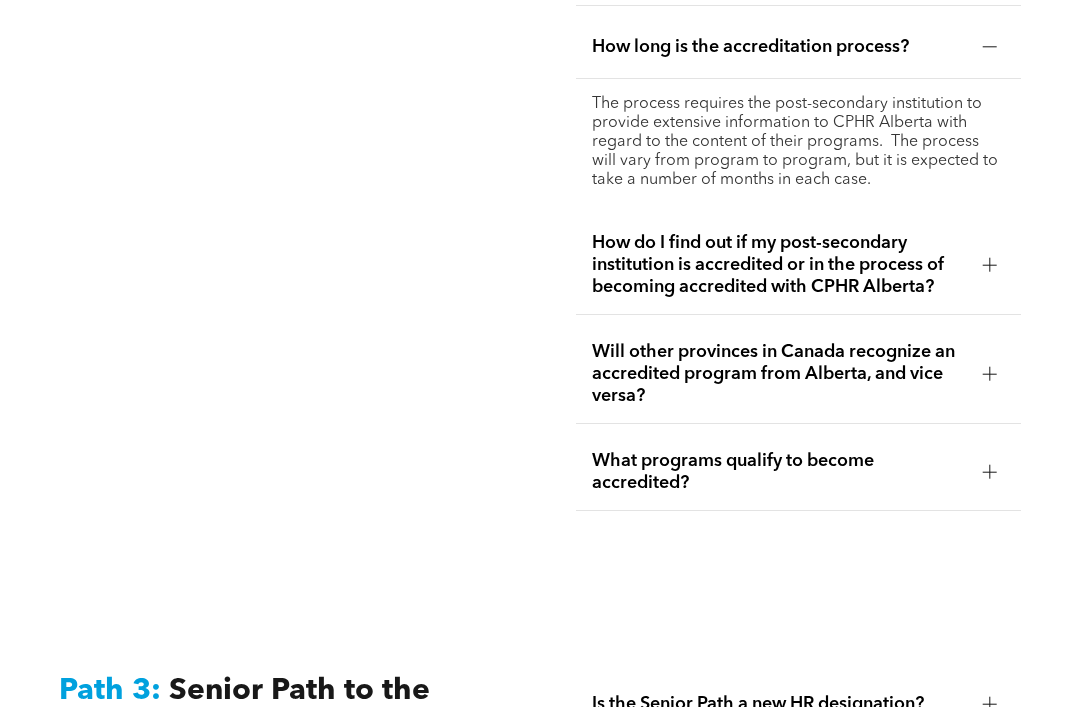click at bounding box center [990, 265] 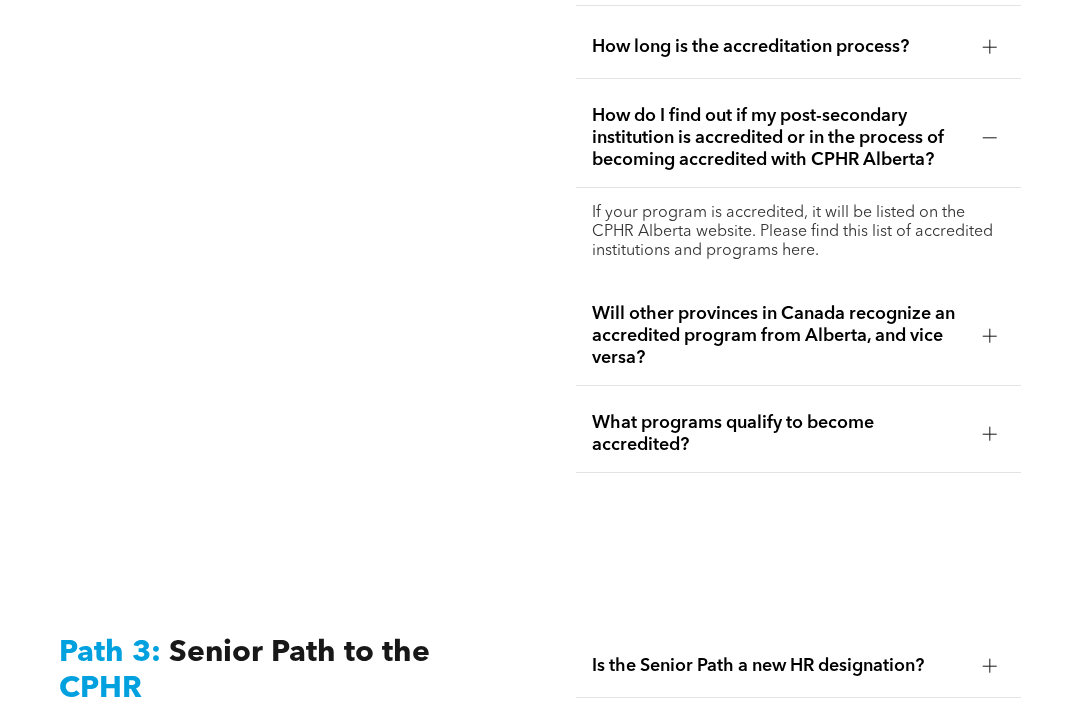 click at bounding box center (990, 336) 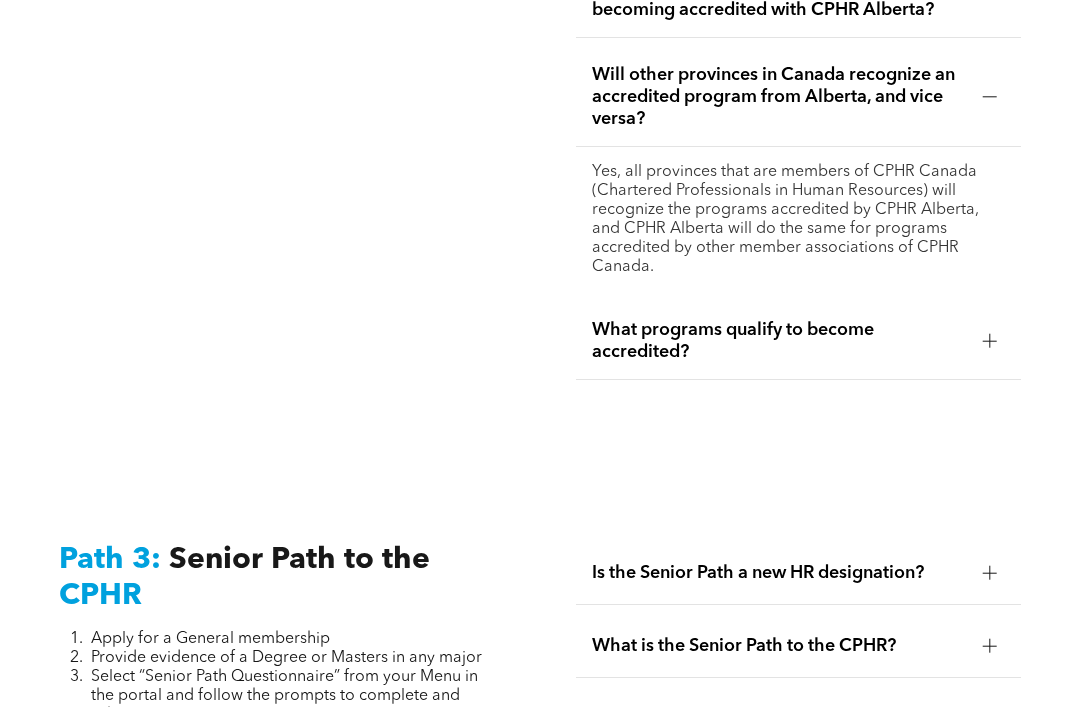 scroll, scrollTop: 4843, scrollLeft: 0, axis: vertical 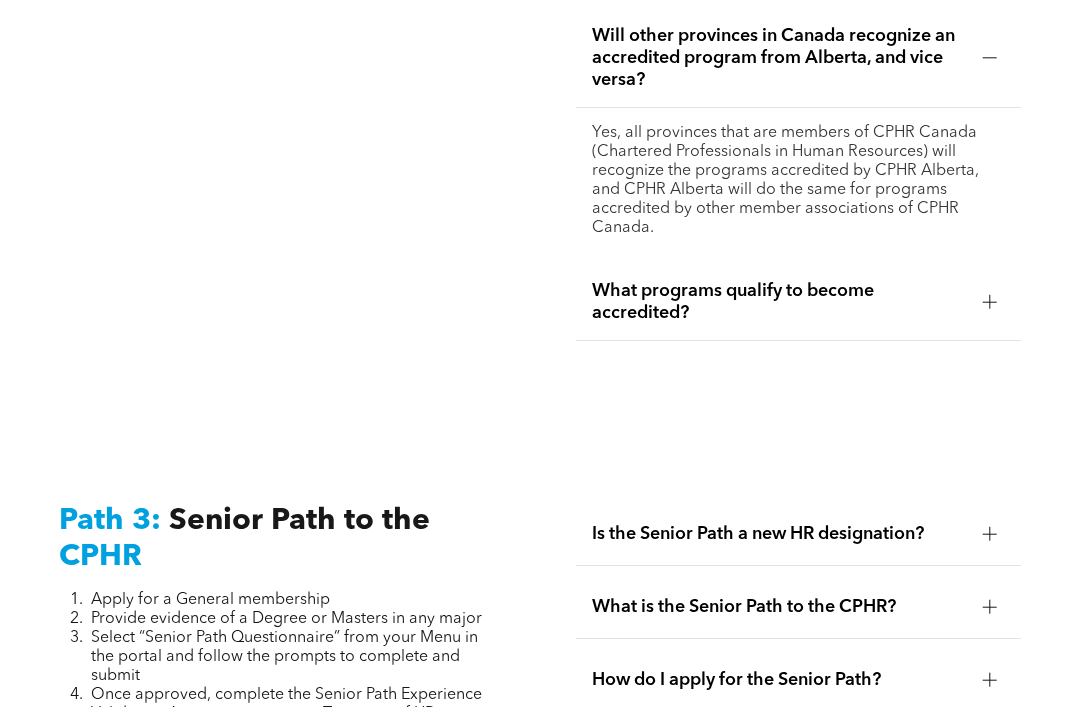 click on "What programs qualify to become accredited?" at bounding box center [798, 302] 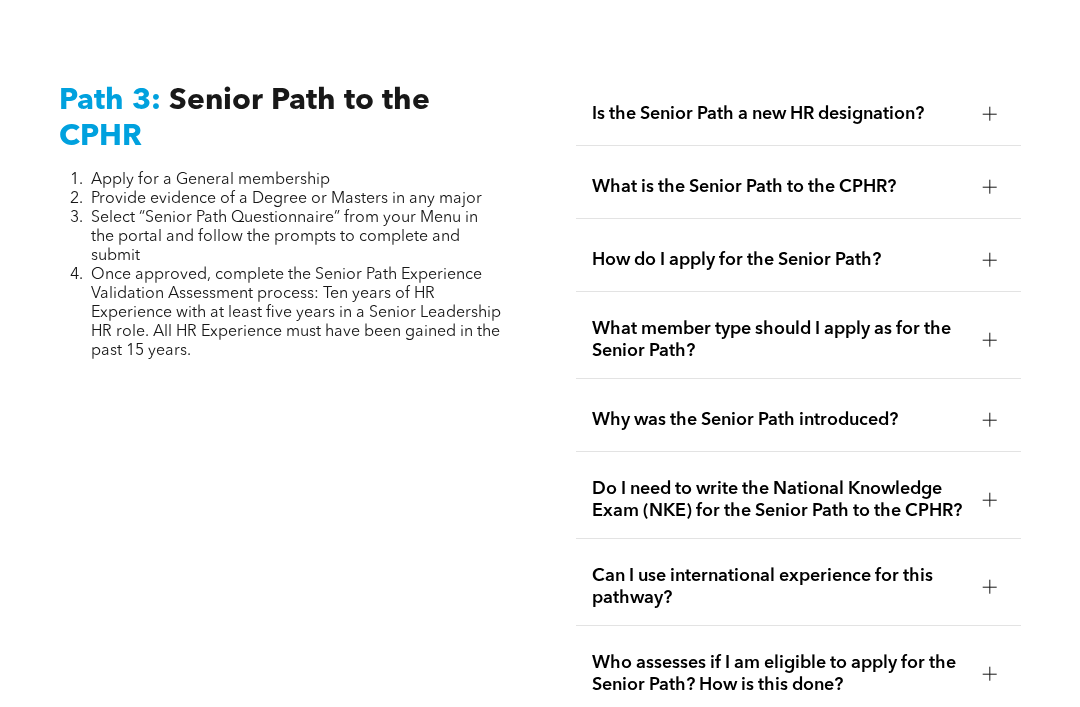 scroll, scrollTop: 5255, scrollLeft: 0, axis: vertical 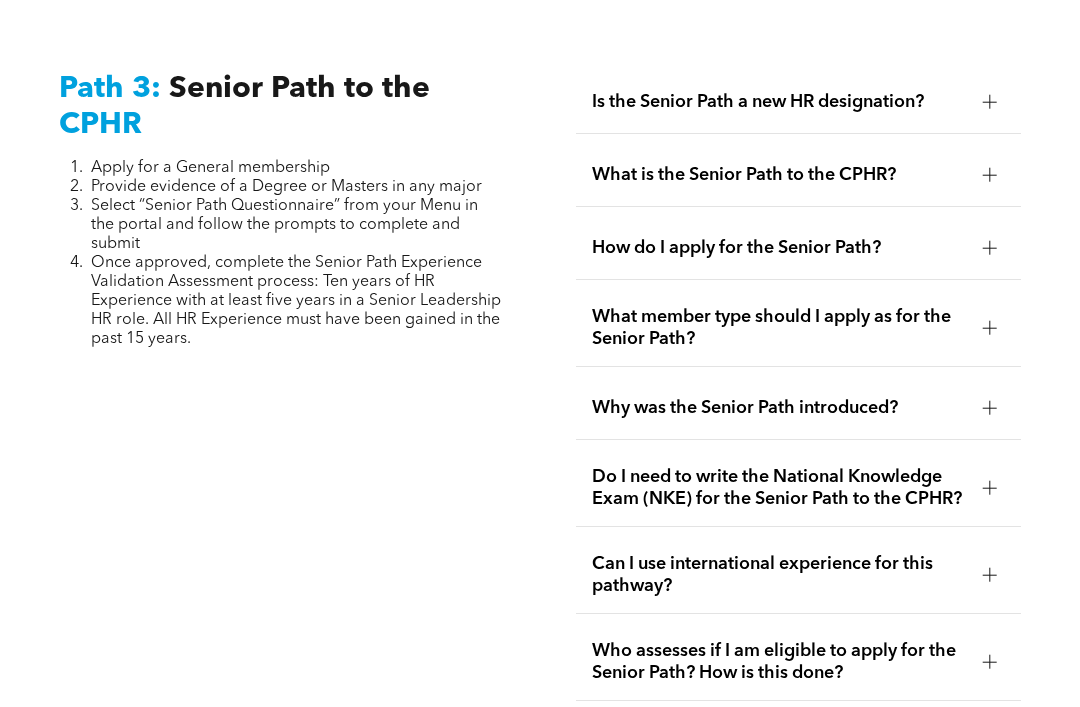 click at bounding box center (990, 103) 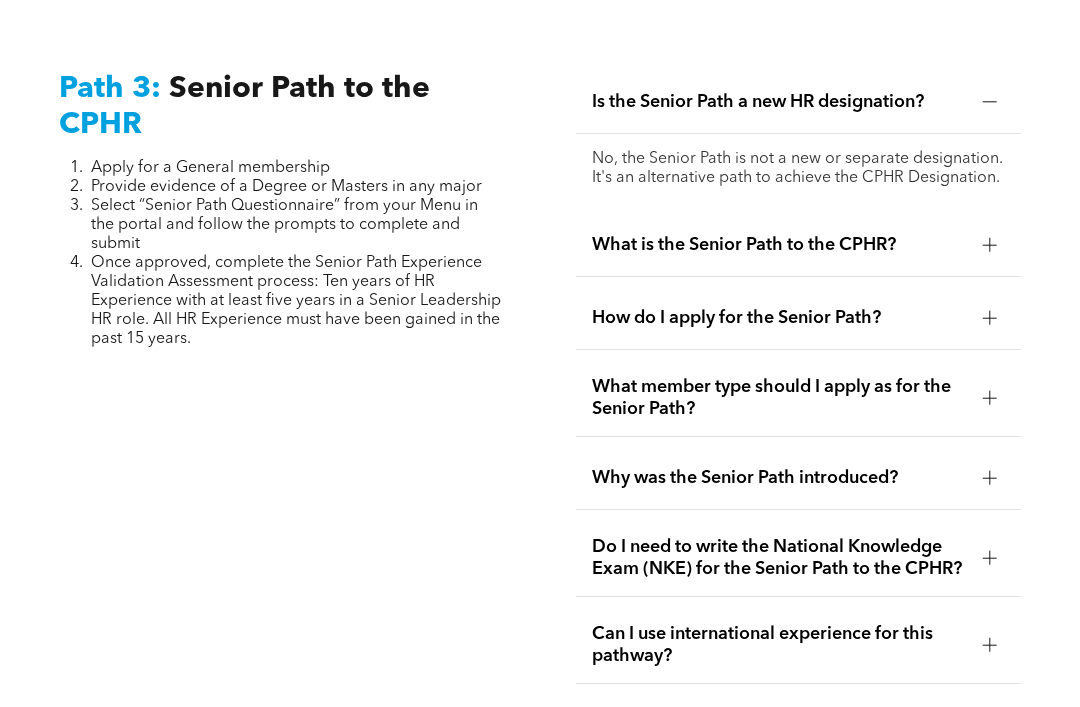 scroll, scrollTop: 5256, scrollLeft: 0, axis: vertical 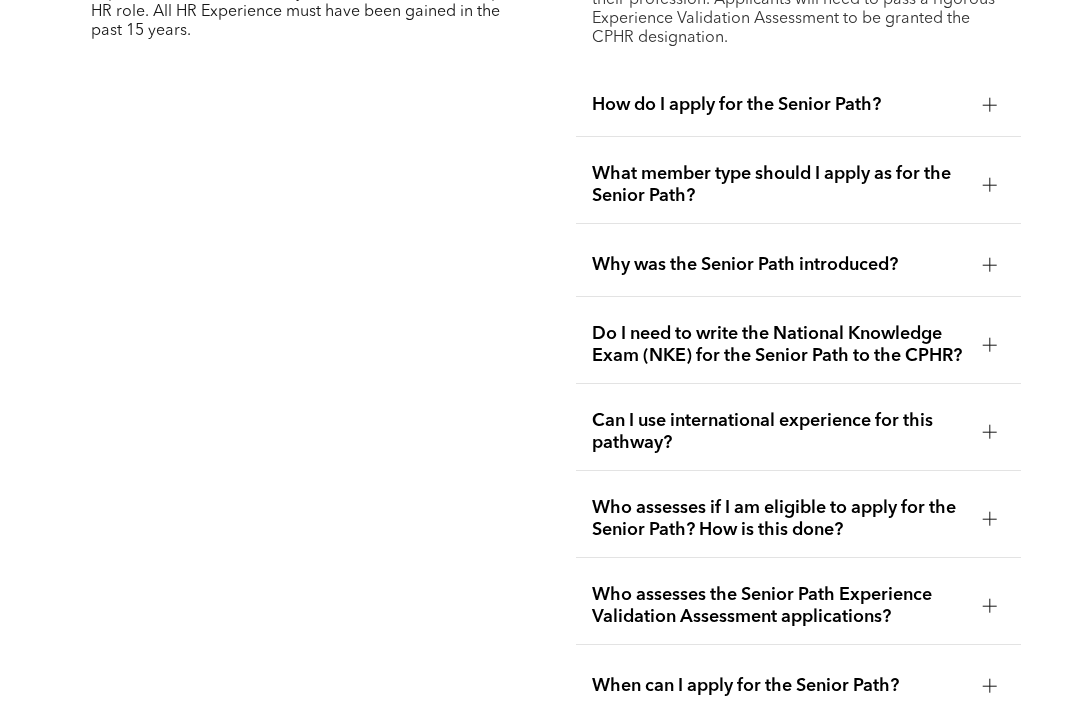 click at bounding box center [990, 185] 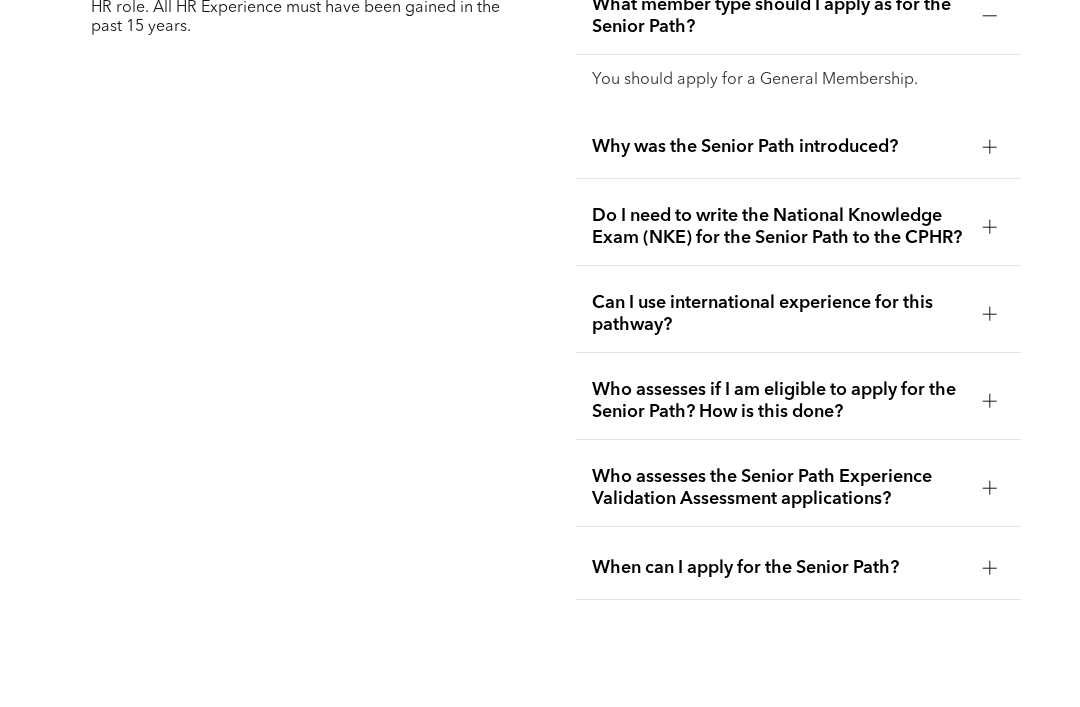 scroll, scrollTop: 5581, scrollLeft: 0, axis: vertical 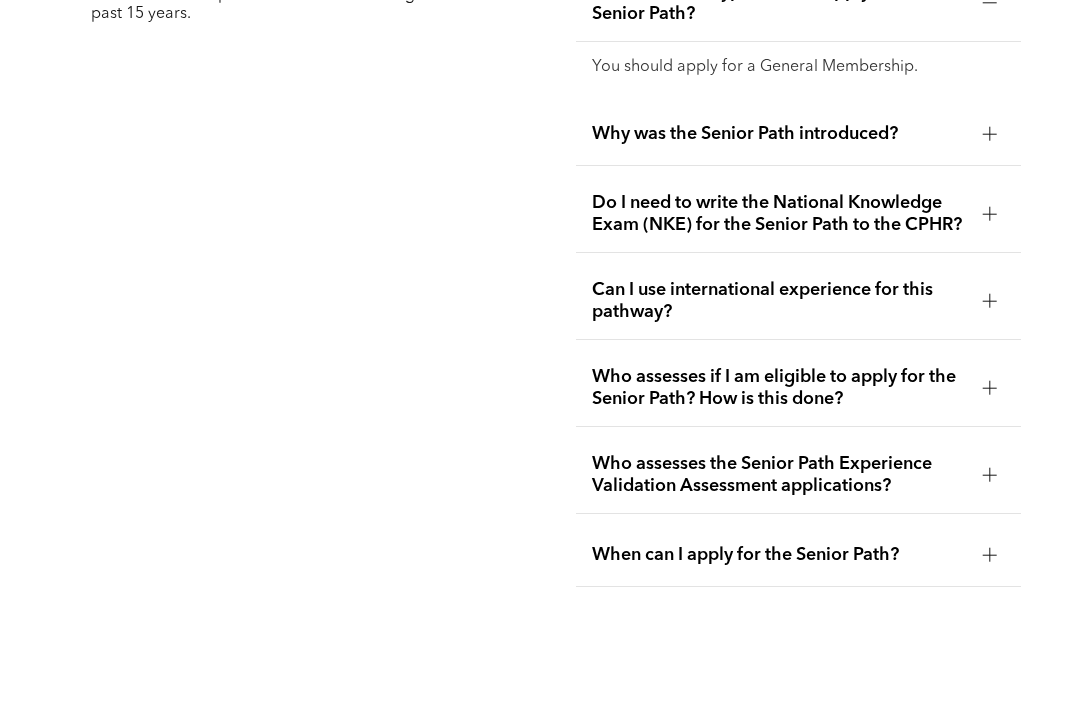 click on "Do I need to write the National Knowledge Exam (NKE) for the Senior Path to the CPHR?" at bounding box center (779, 214) 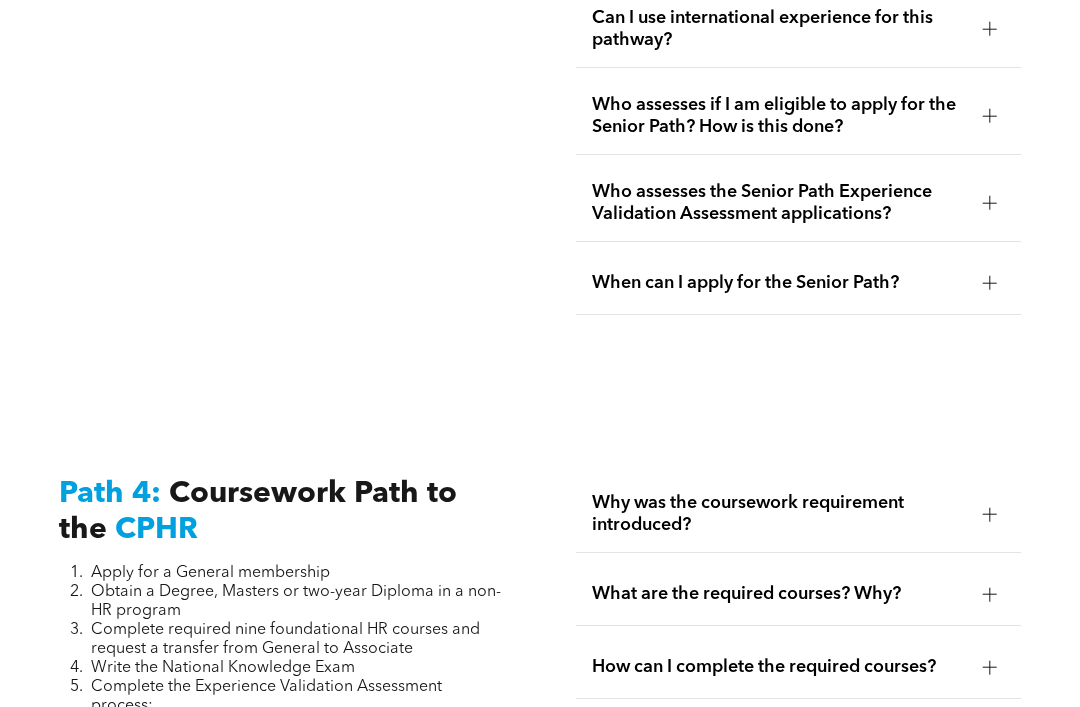 scroll, scrollTop: 5910, scrollLeft: 0, axis: vertical 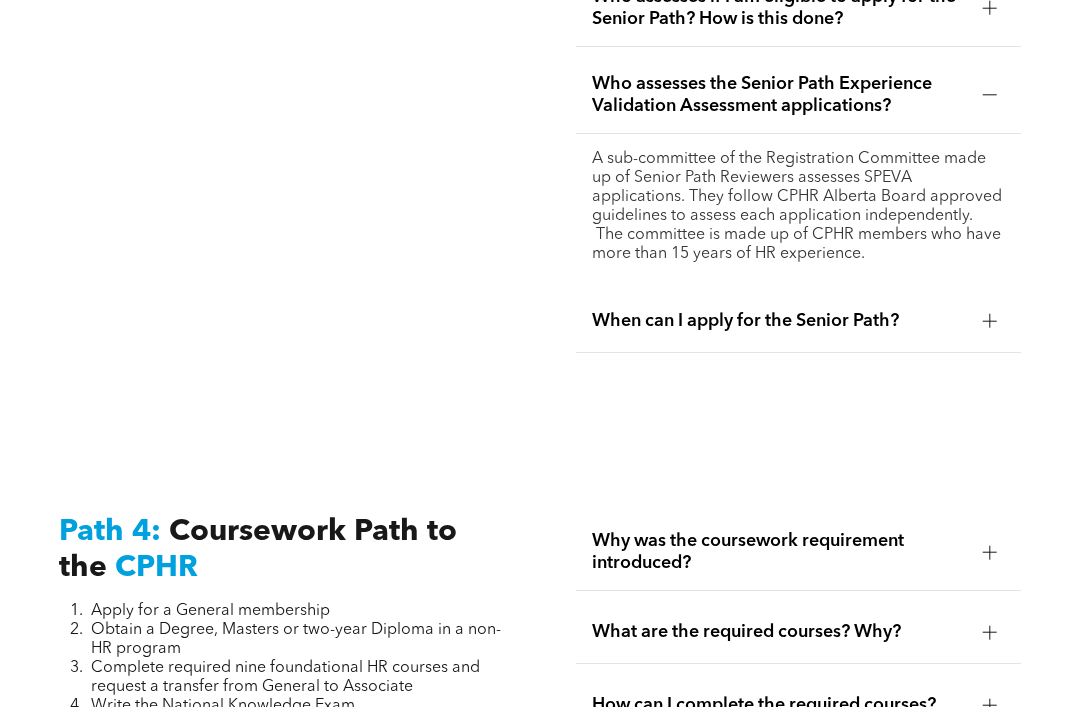 click at bounding box center [990, 321] 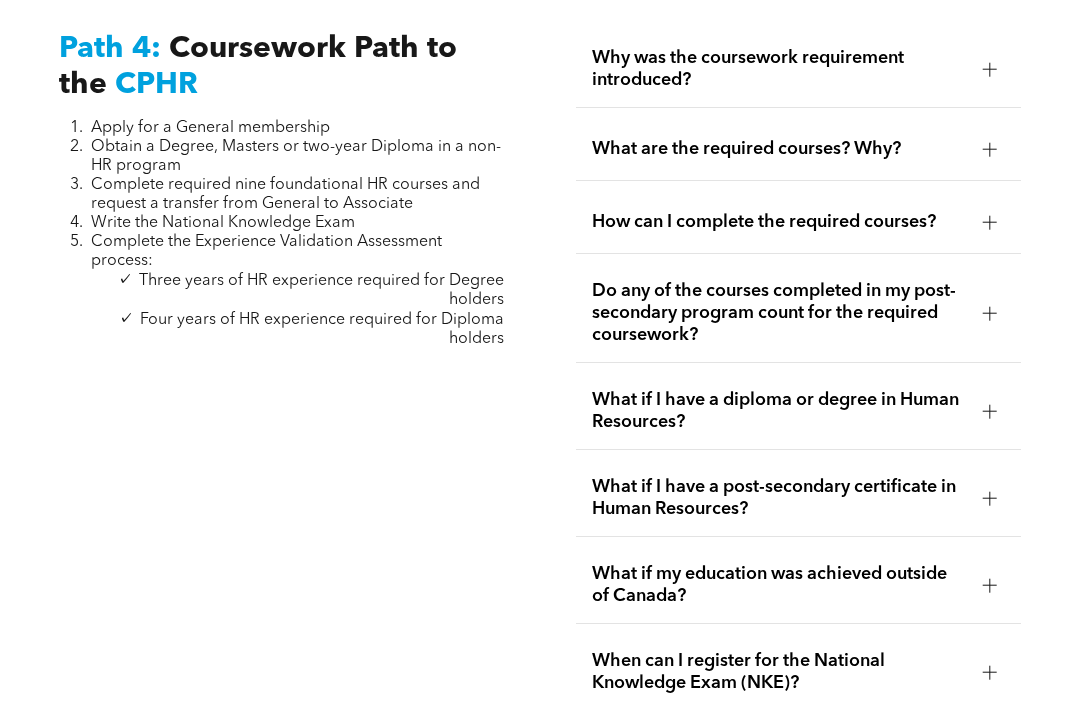 scroll, scrollTop: 6397, scrollLeft: 0, axis: vertical 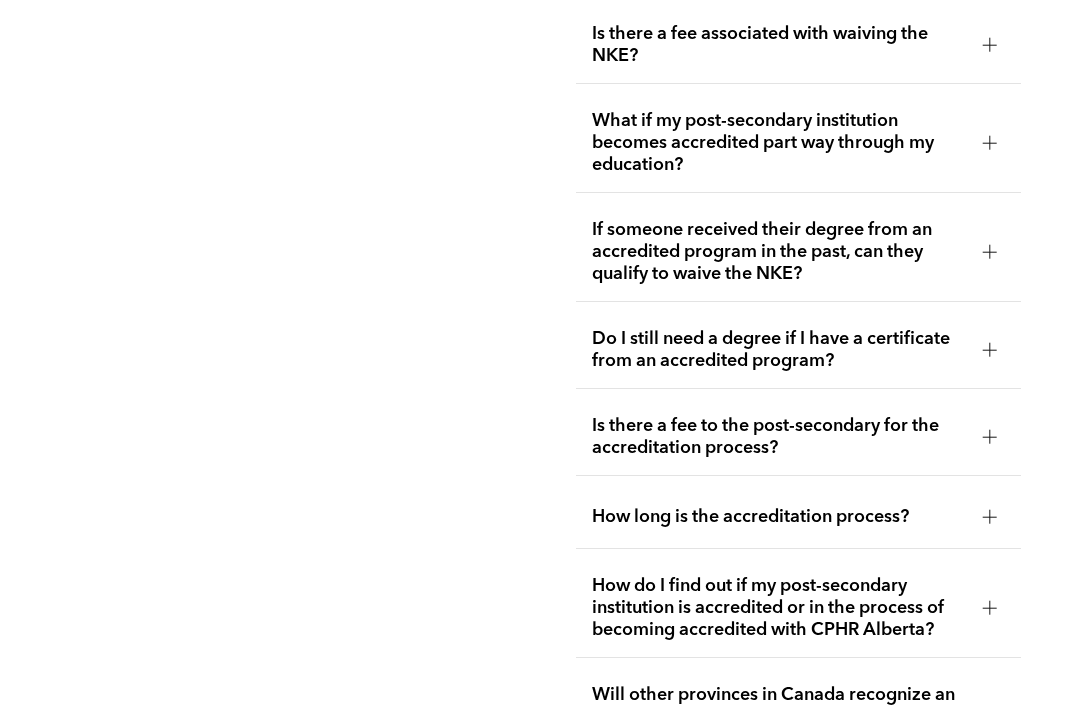click at bounding box center (990, 253) 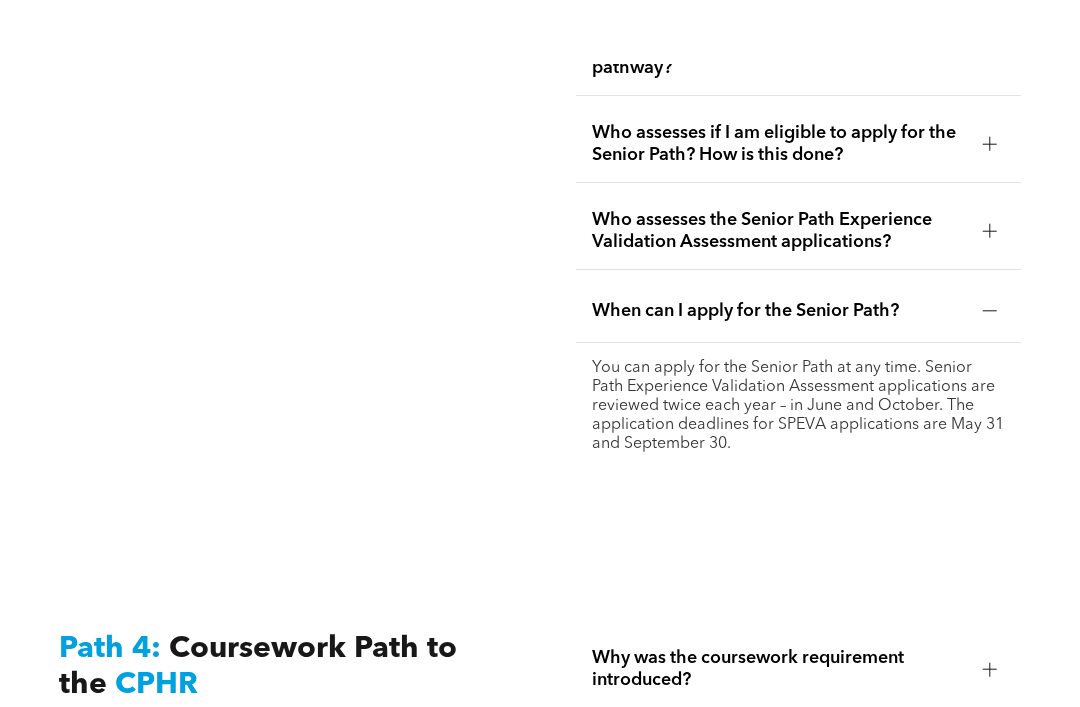 scroll, scrollTop: 5700, scrollLeft: 0, axis: vertical 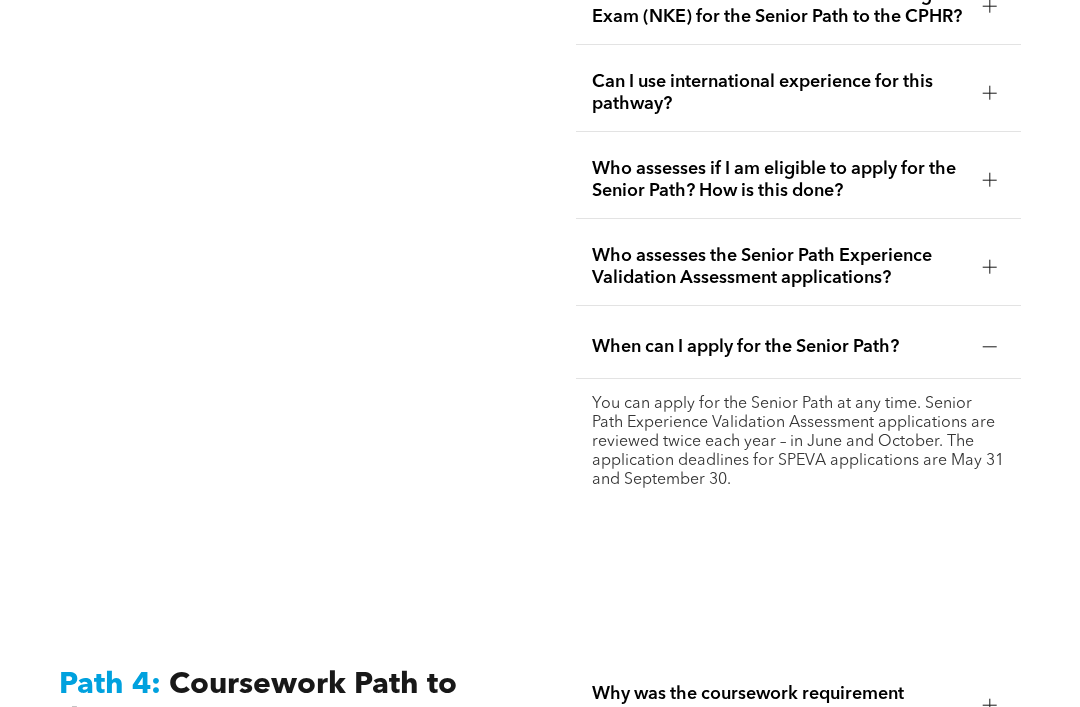 click at bounding box center (990, 267) 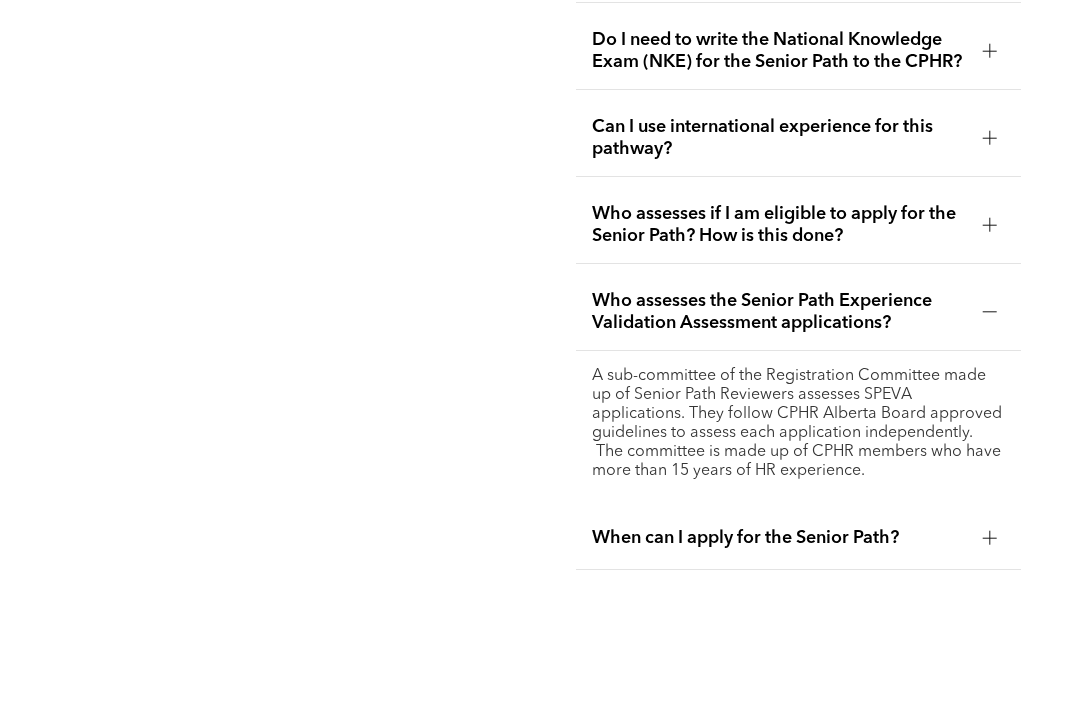 scroll, scrollTop: 5653, scrollLeft: 0, axis: vertical 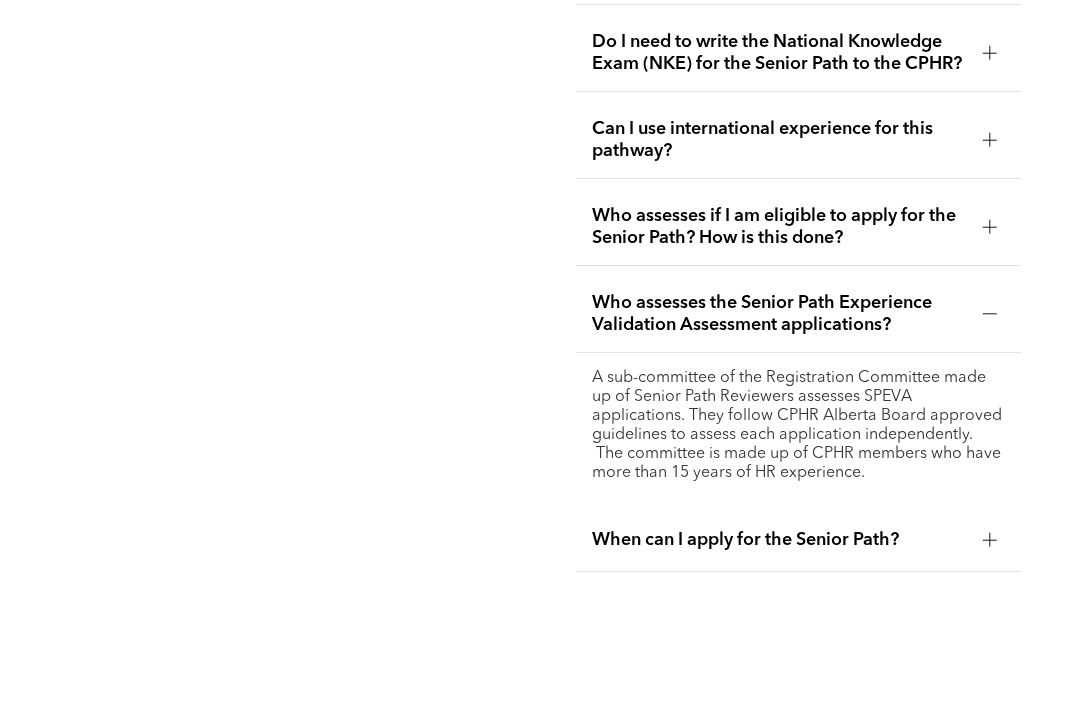 click at bounding box center (990, 227) 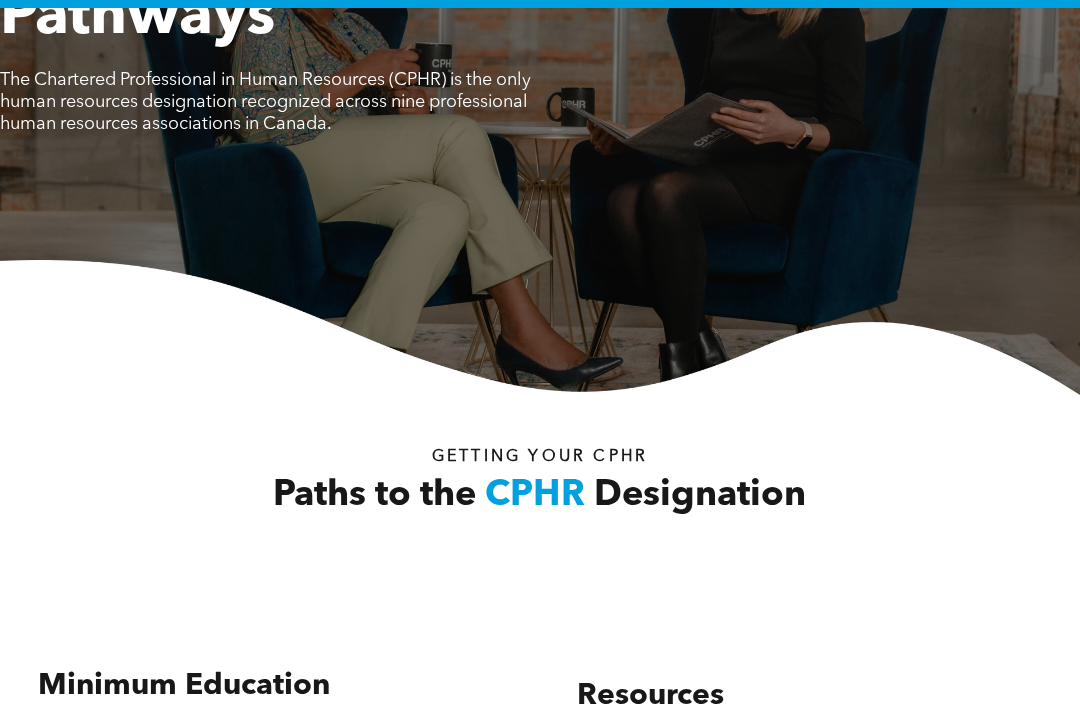 scroll, scrollTop: 0, scrollLeft: 0, axis: both 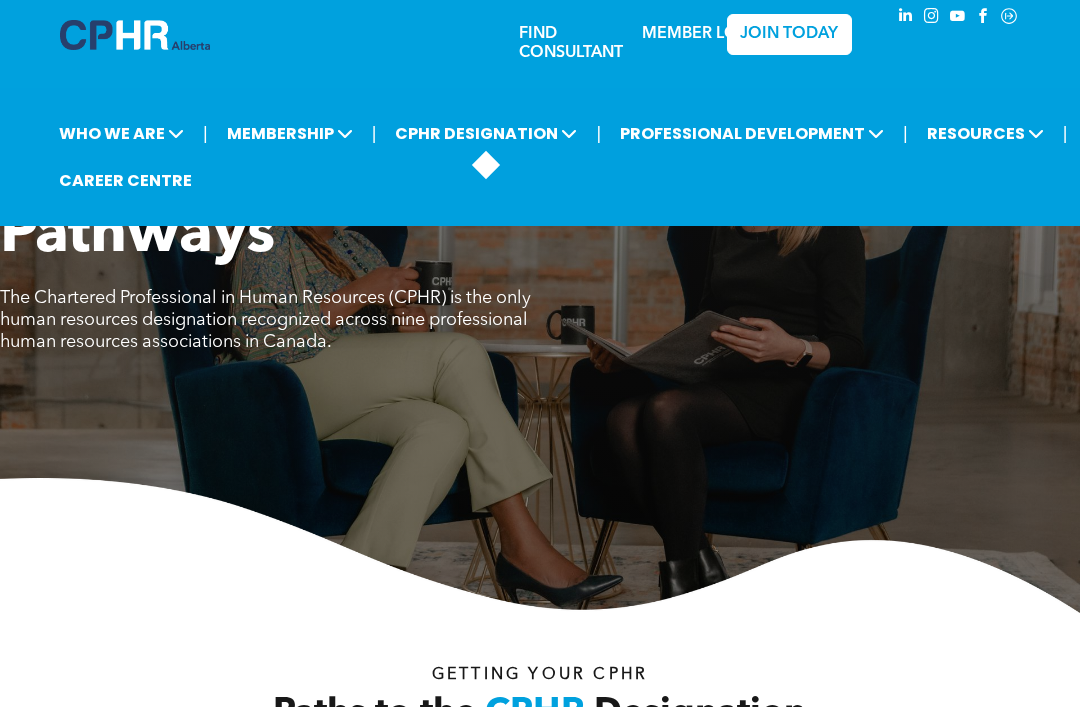 click on "GET DESIGNATED
CPHR Advantage
Pathways
Coursework
National Knowledge Exam" at bounding box center [491, 171] 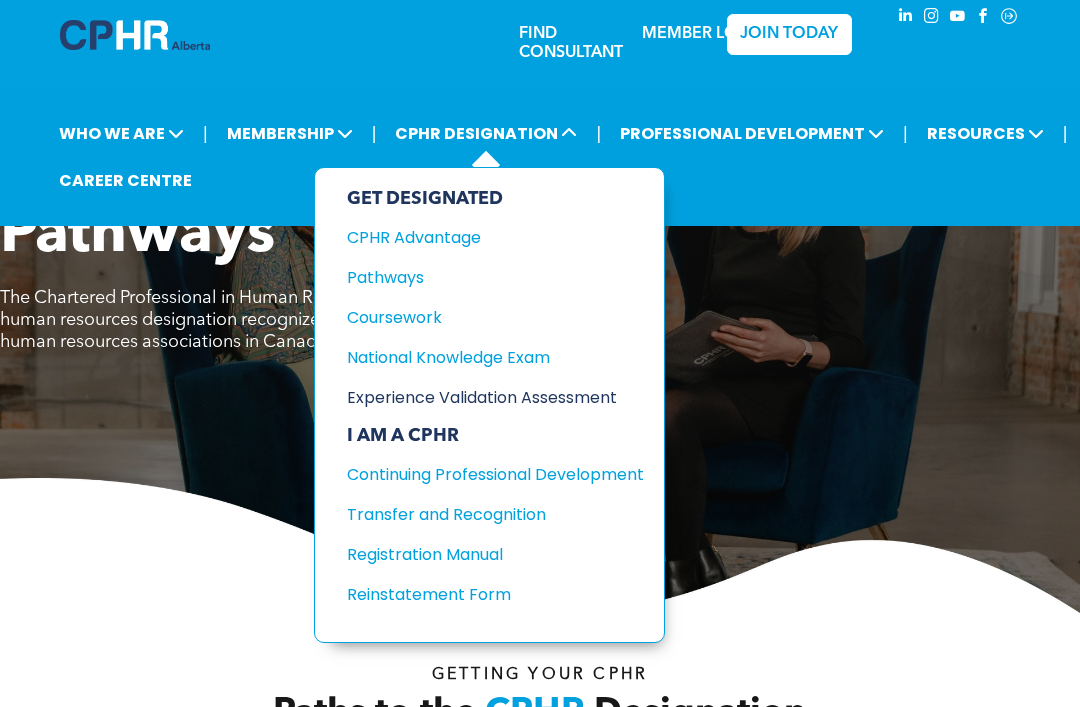 click on "Experience Validation Assessment" at bounding box center [480, 397] 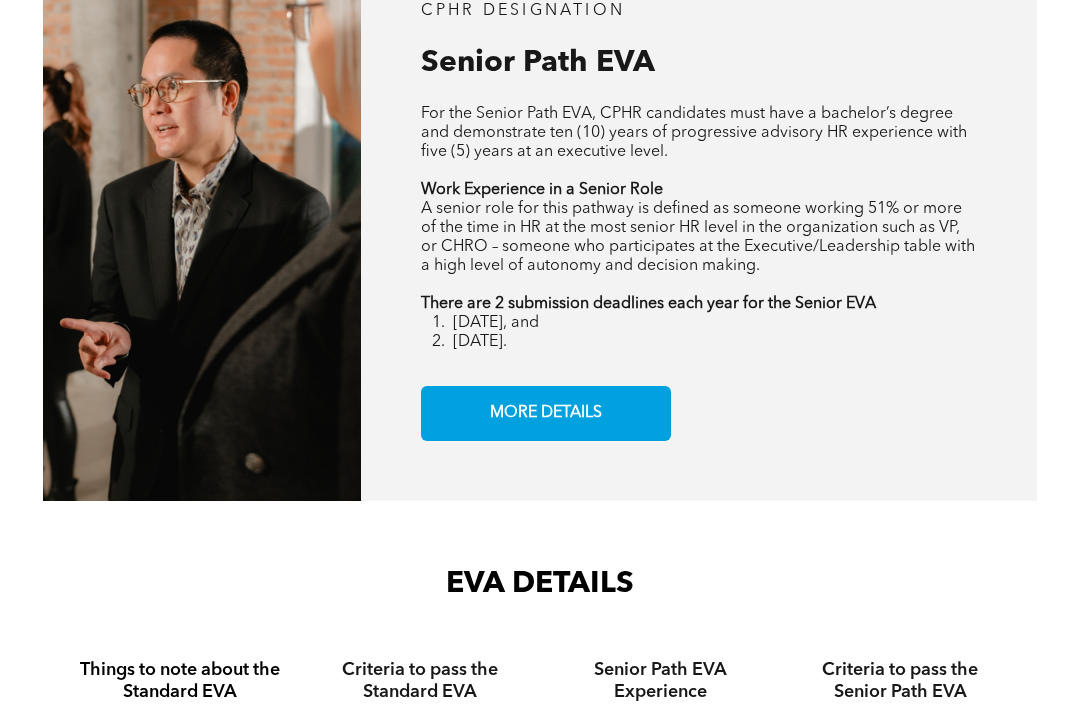 scroll, scrollTop: 2278, scrollLeft: 0, axis: vertical 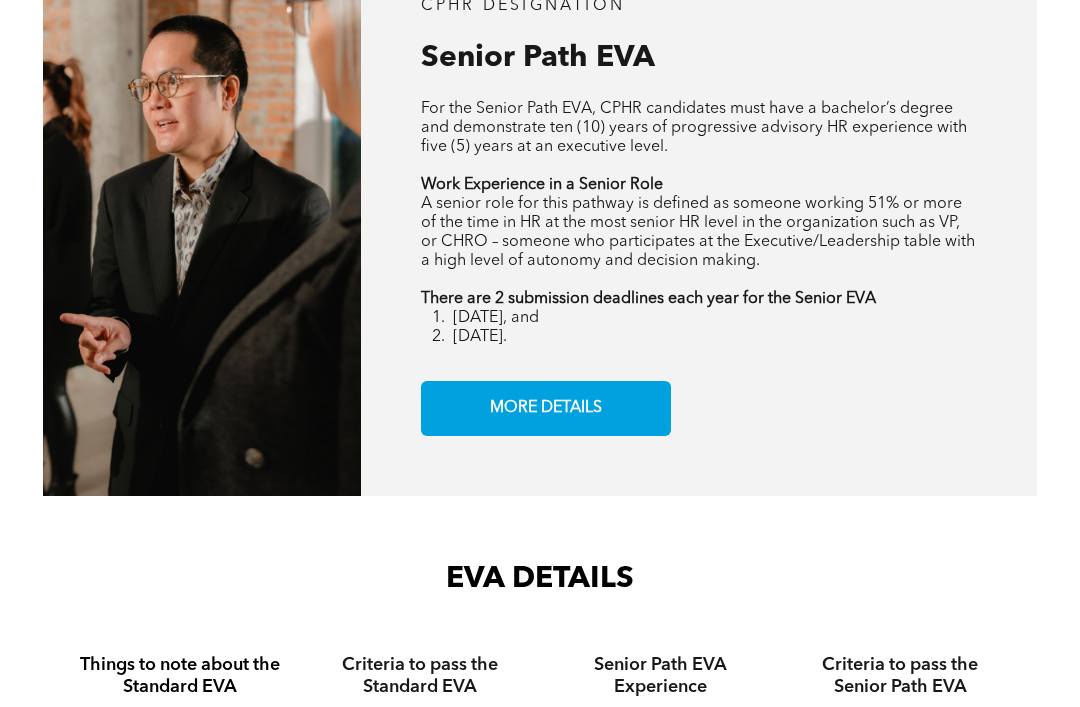 click on "EVA DETAILS" at bounding box center [540, 580] 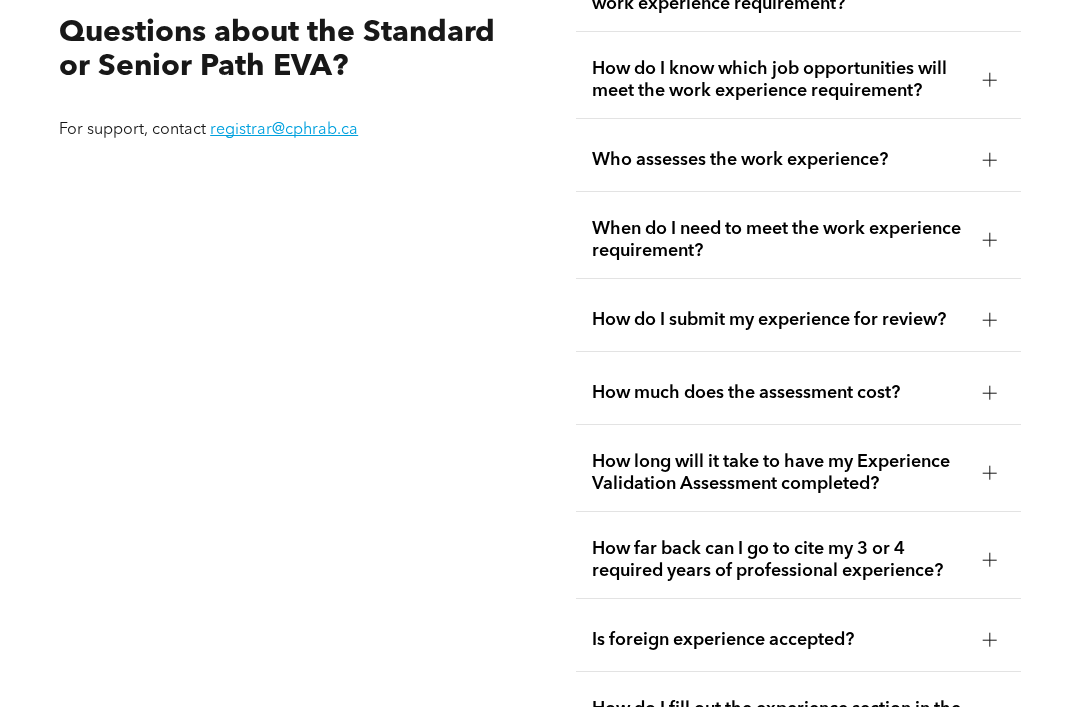 scroll, scrollTop: 3377, scrollLeft: 0, axis: vertical 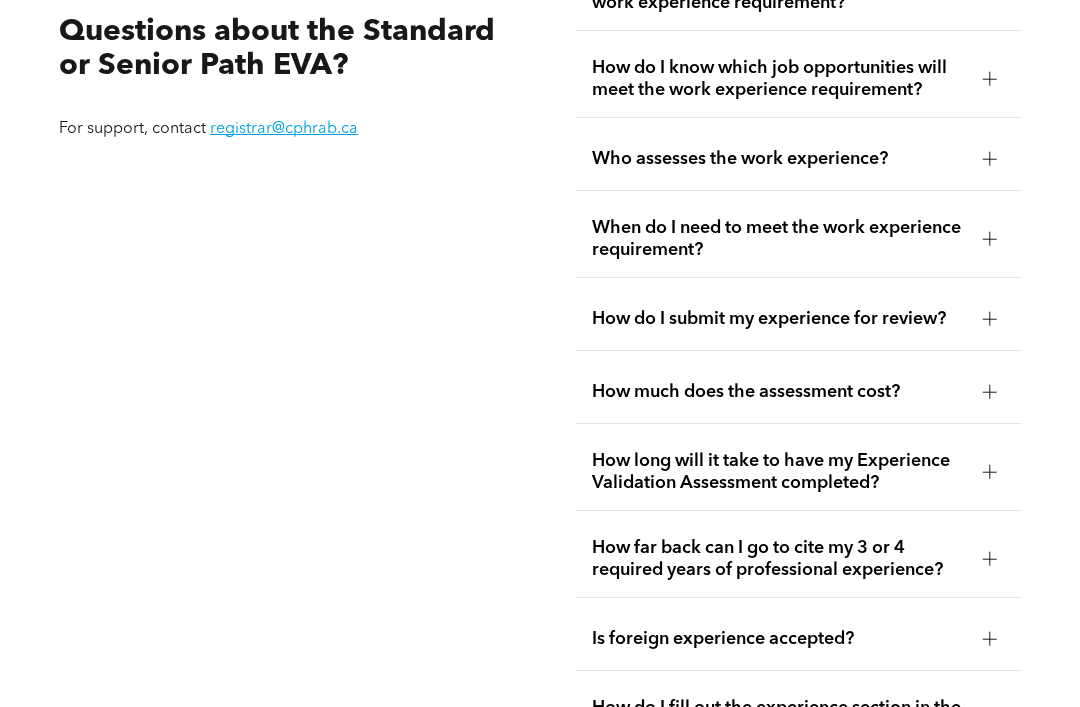 click at bounding box center (990, -7) 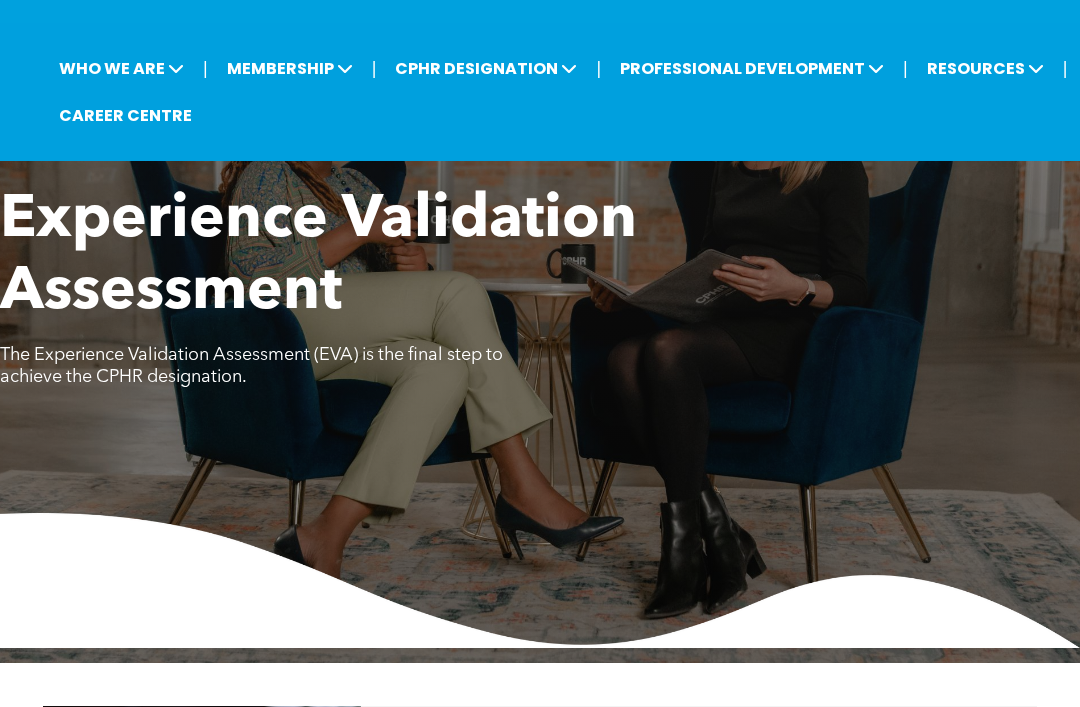 scroll, scrollTop: 0, scrollLeft: 0, axis: both 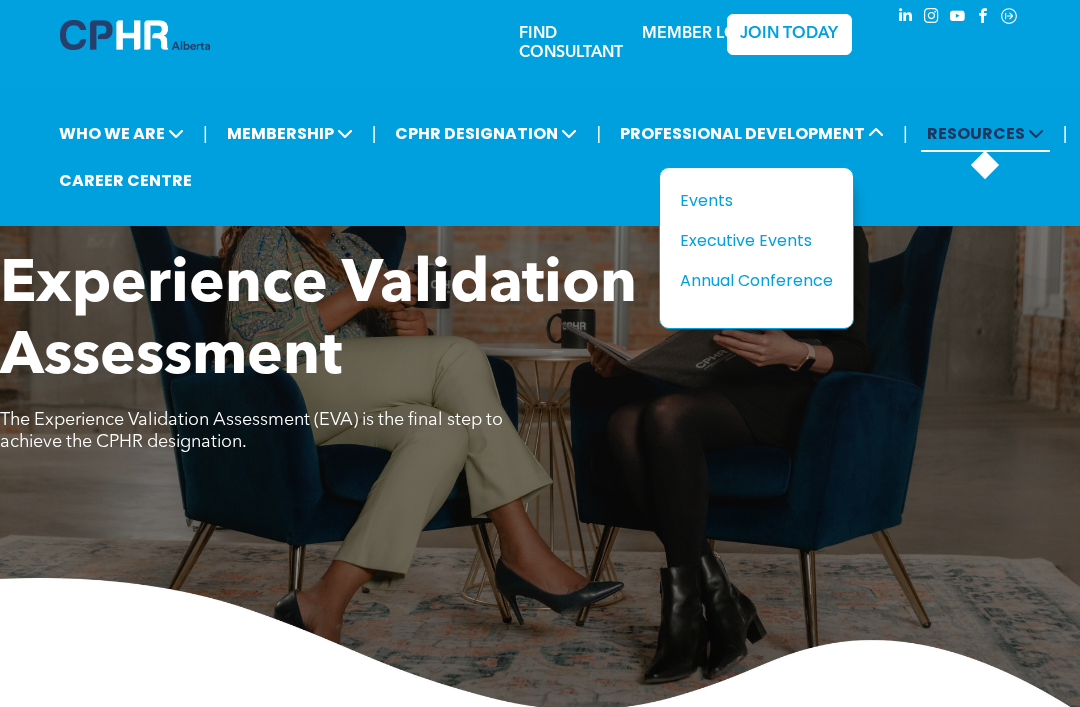 click on "RESOURCES" at bounding box center (985, 133) 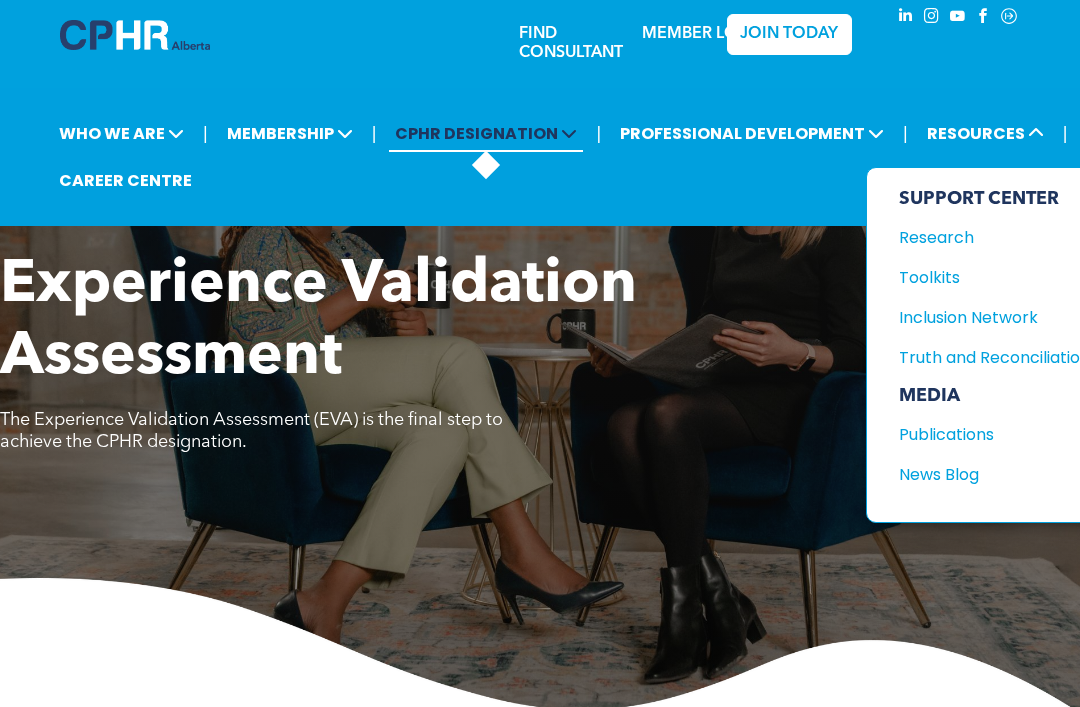 click on "CPHR DESIGNATION" at bounding box center (486, 133) 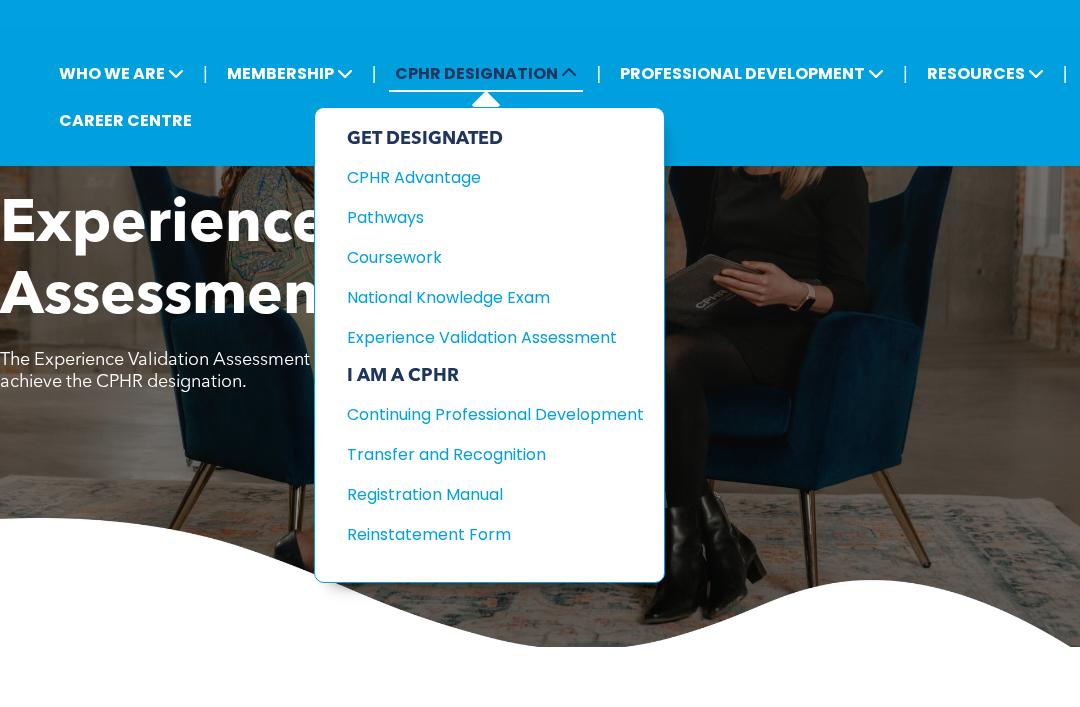 scroll, scrollTop: 63, scrollLeft: 0, axis: vertical 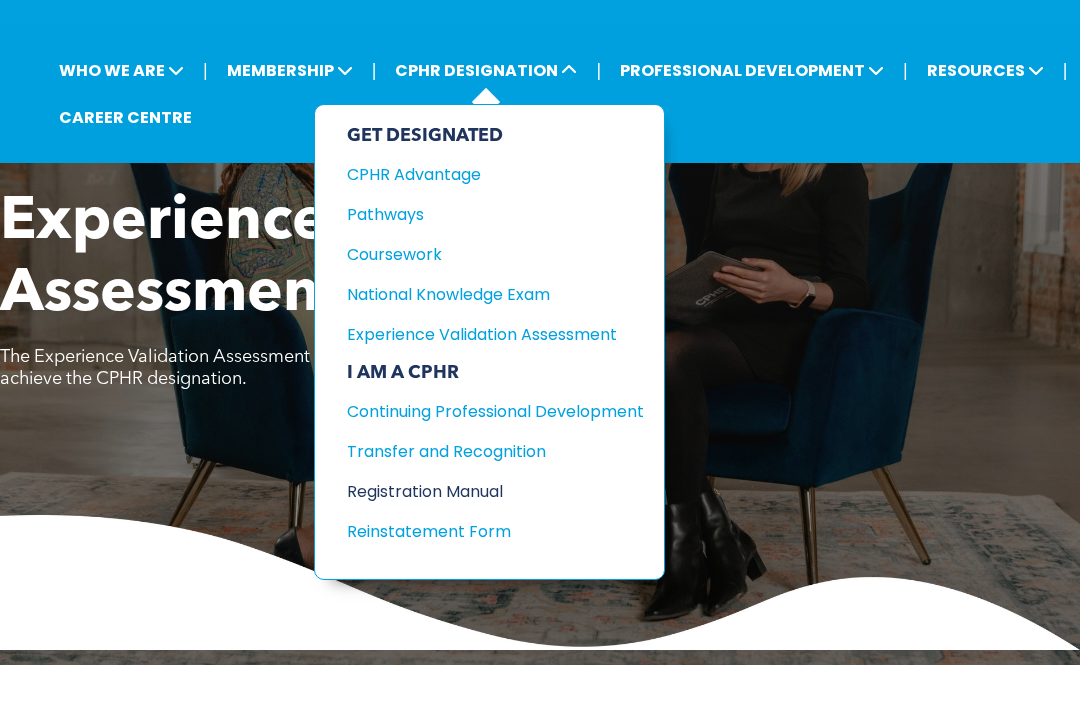 click on "Registration Manual" at bounding box center [480, 491] 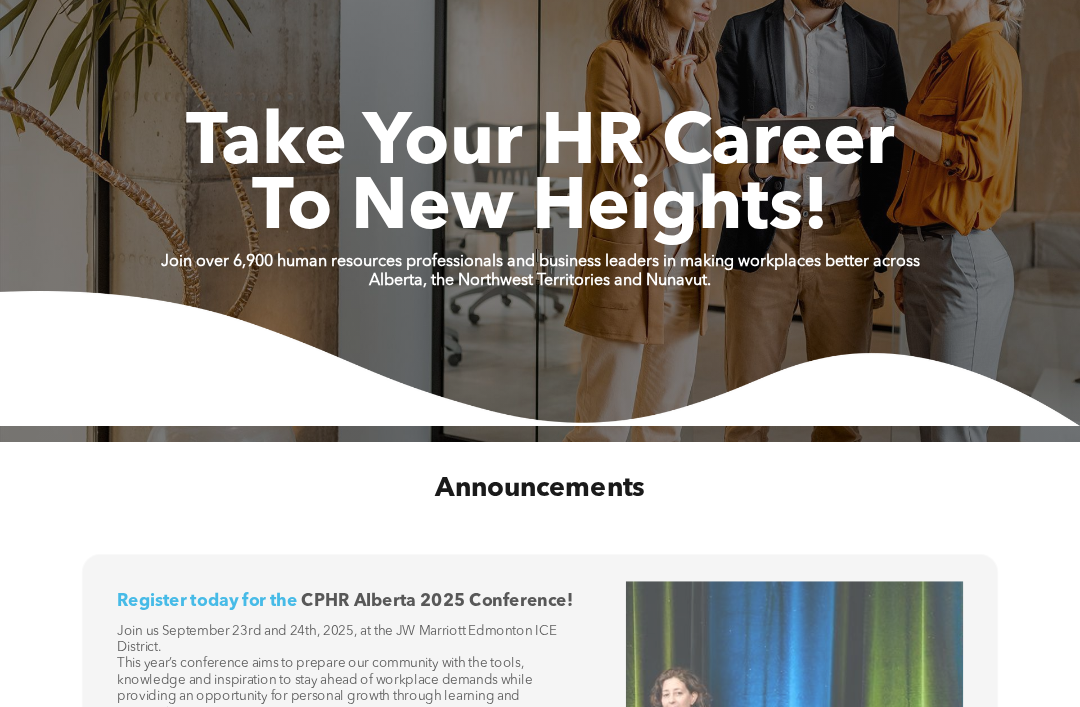 scroll, scrollTop: 0, scrollLeft: 0, axis: both 